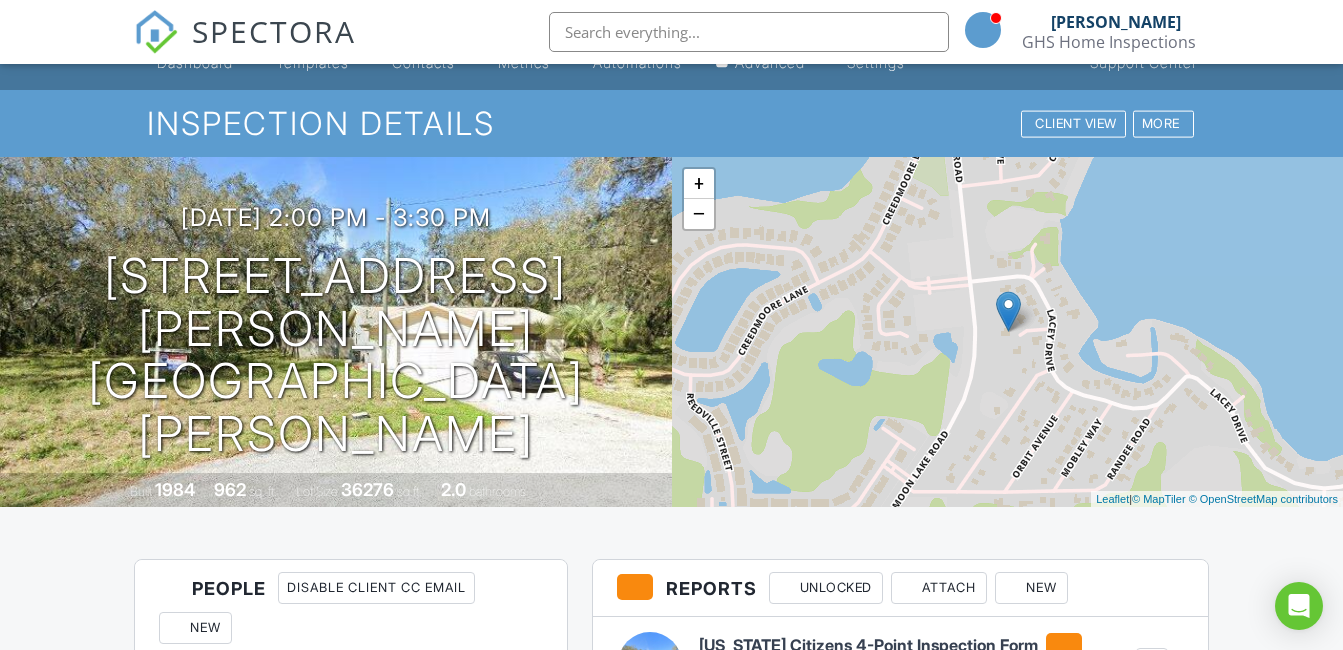 scroll, scrollTop: 0, scrollLeft: 0, axis: both 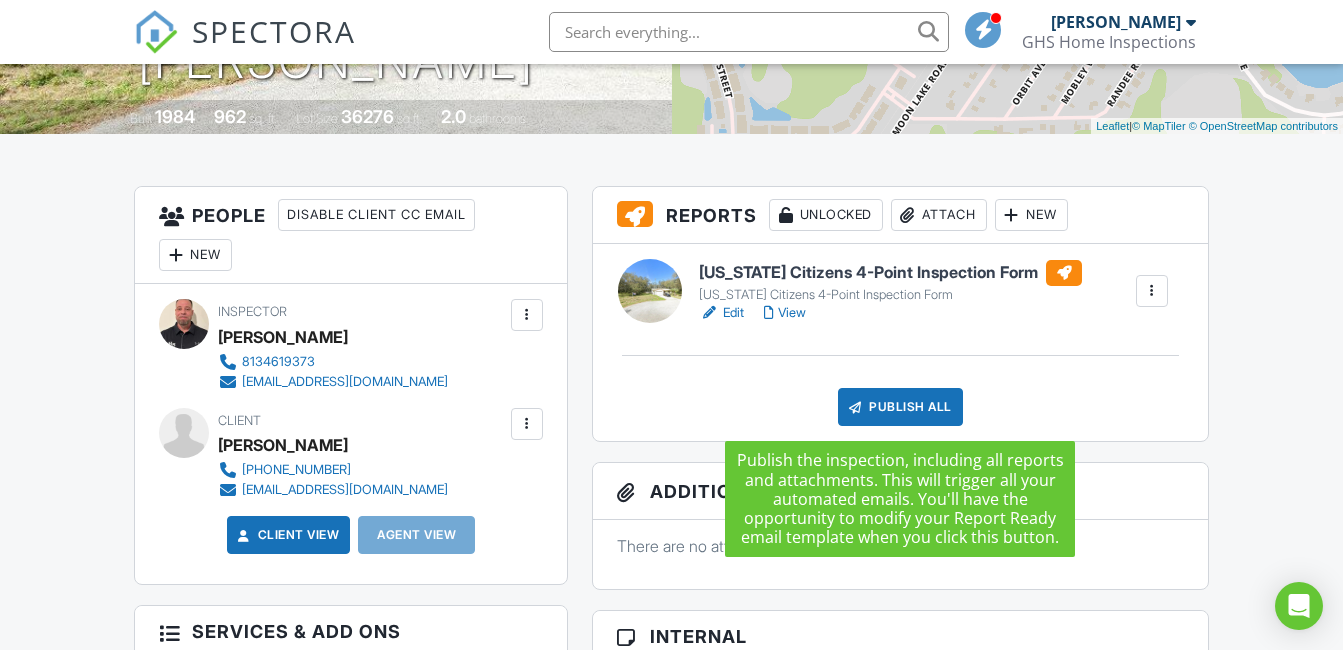 click on "Publish All" at bounding box center [900, 407] 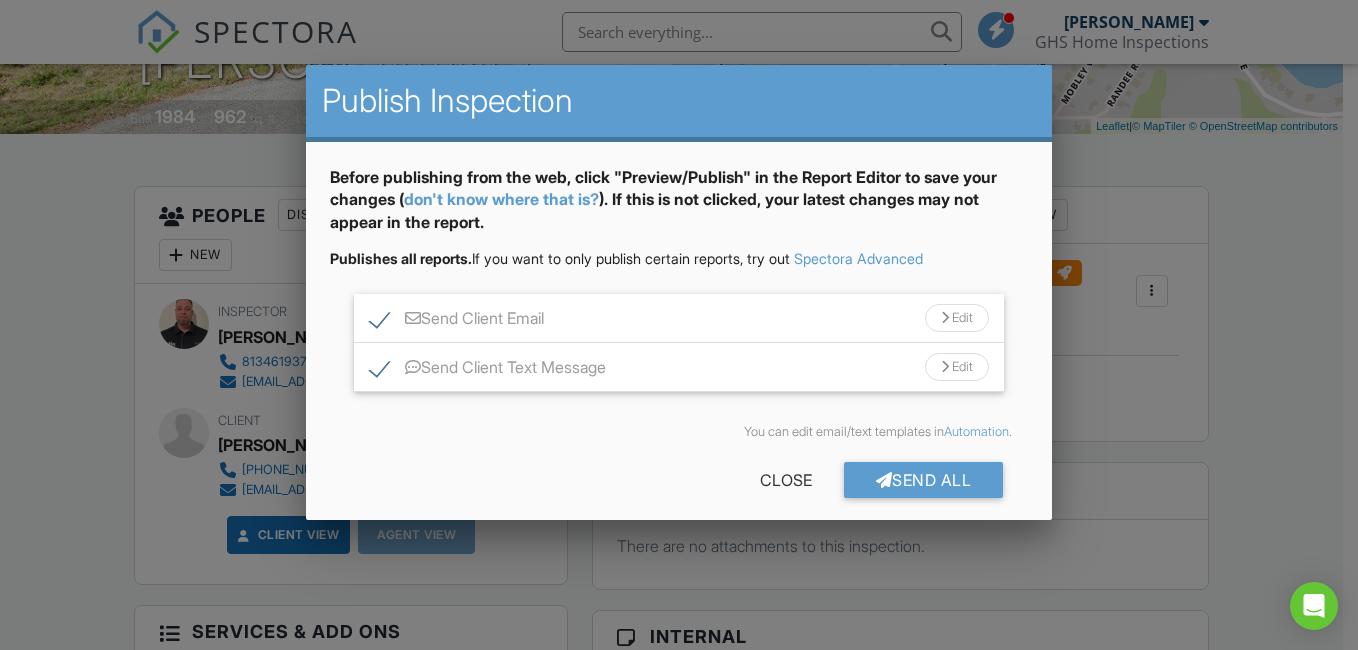 click on "Send Client Email" at bounding box center [457, 321] 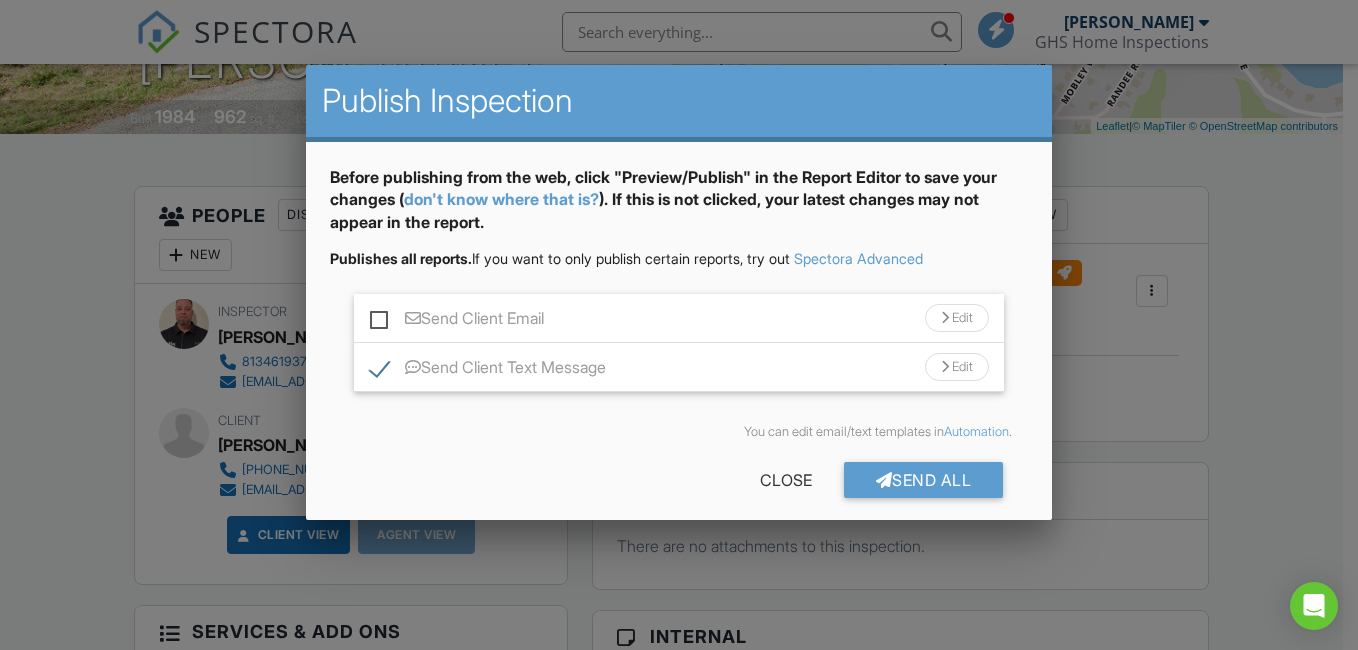 click on "Send Client Text Message" at bounding box center (488, 370) 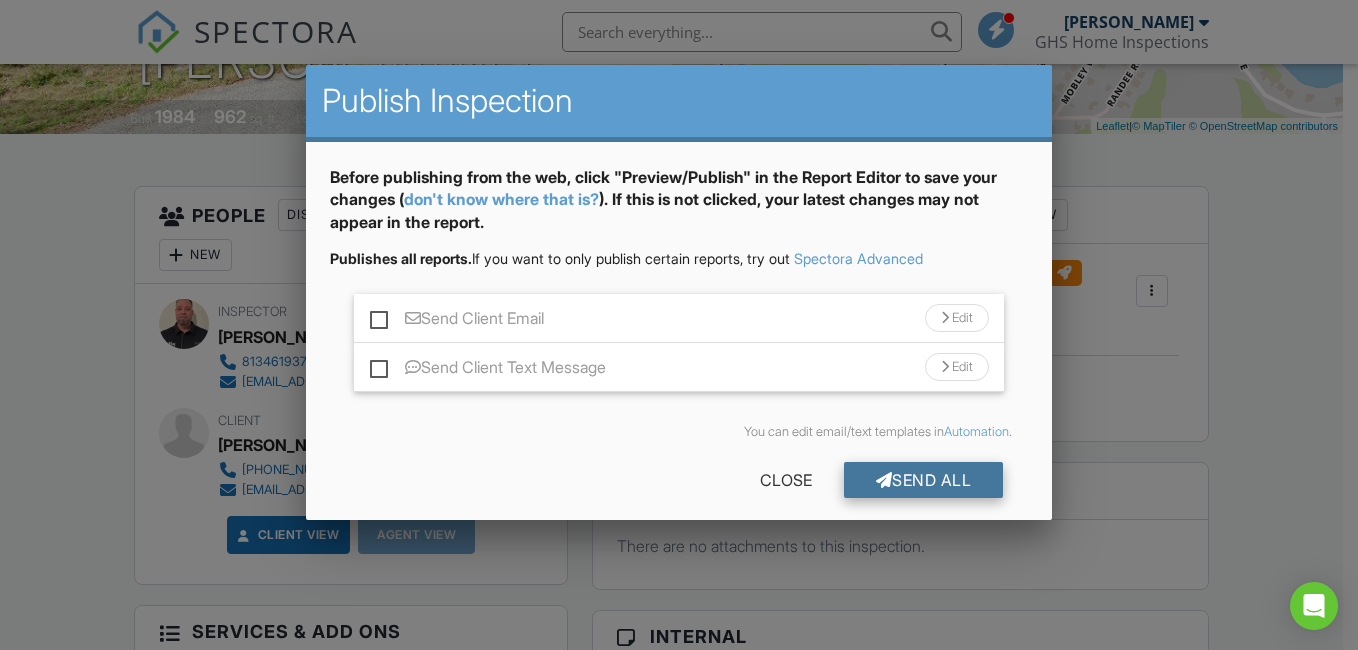 click on "Send All" at bounding box center (924, 480) 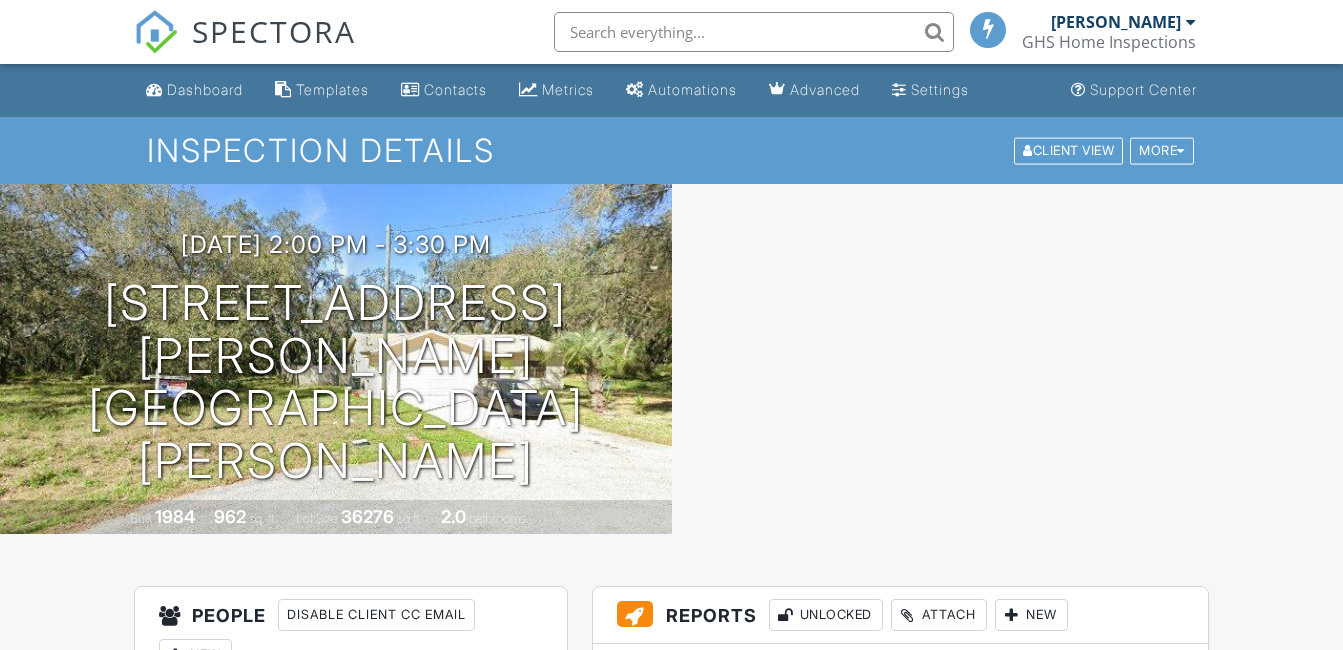 scroll, scrollTop: 348, scrollLeft: 0, axis: vertical 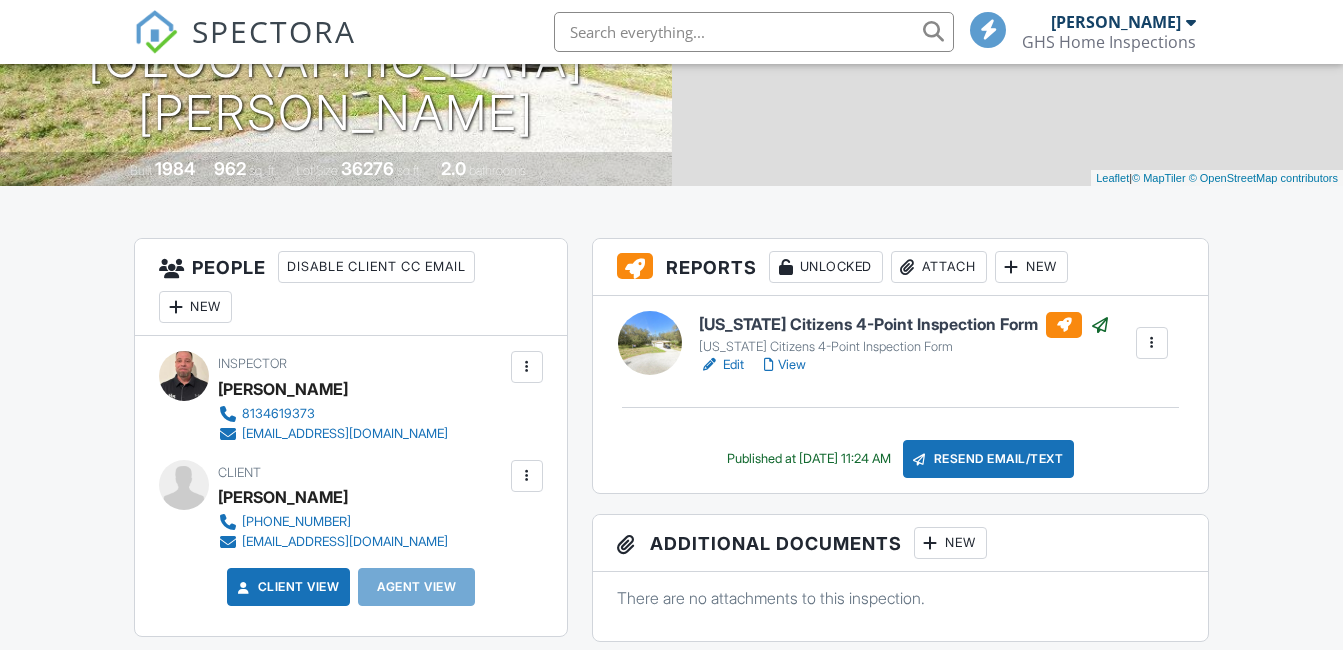 click on "Dashboard" at bounding box center [205, -259] 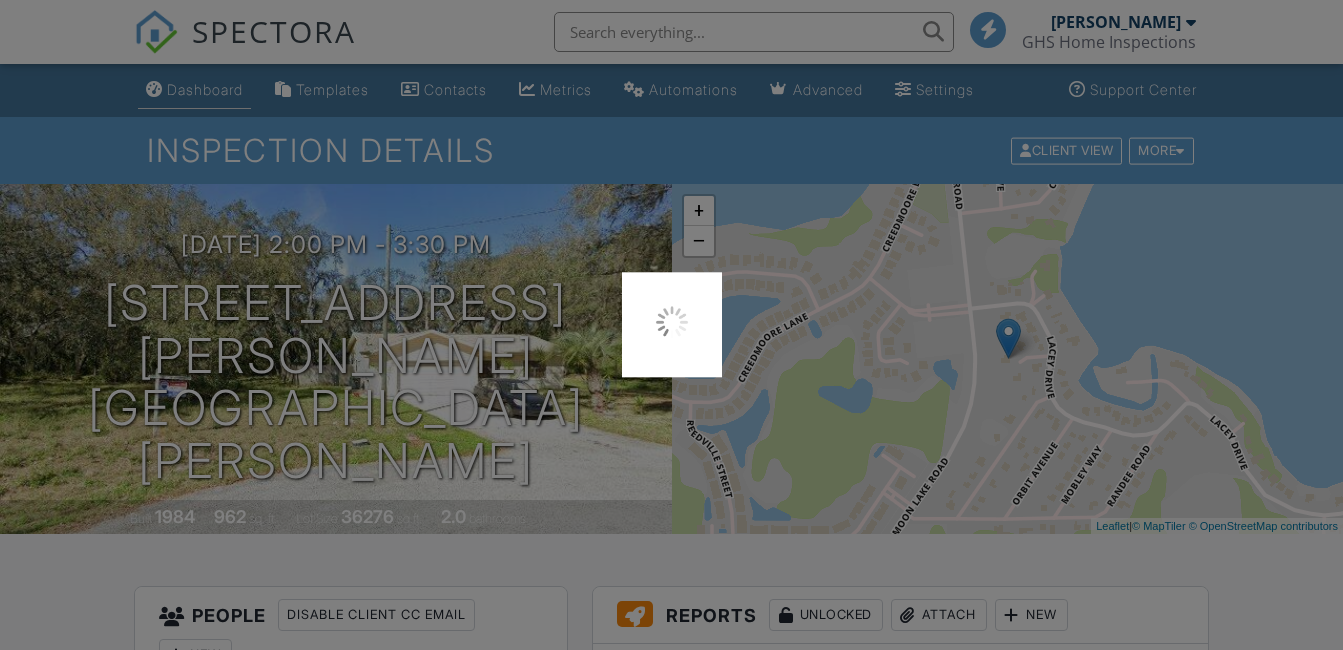 scroll, scrollTop: 0, scrollLeft: 0, axis: both 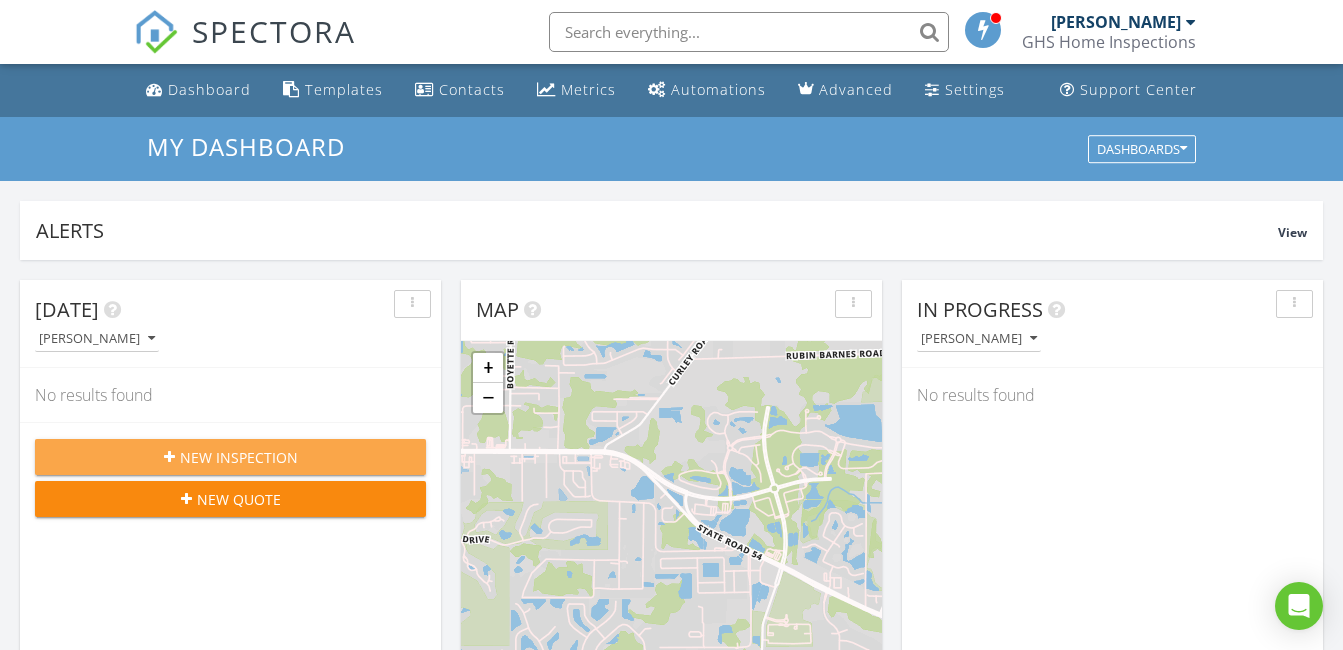 click on "New Inspection" at bounding box center (230, 457) 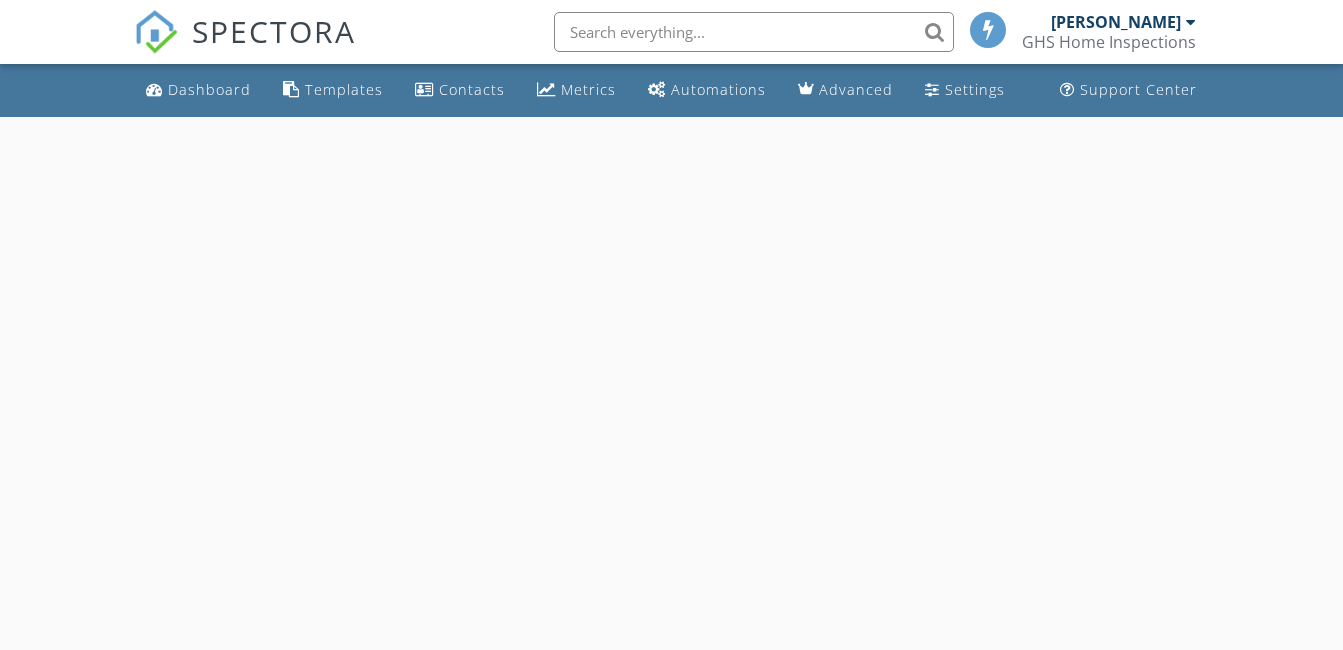 scroll, scrollTop: 0, scrollLeft: 0, axis: both 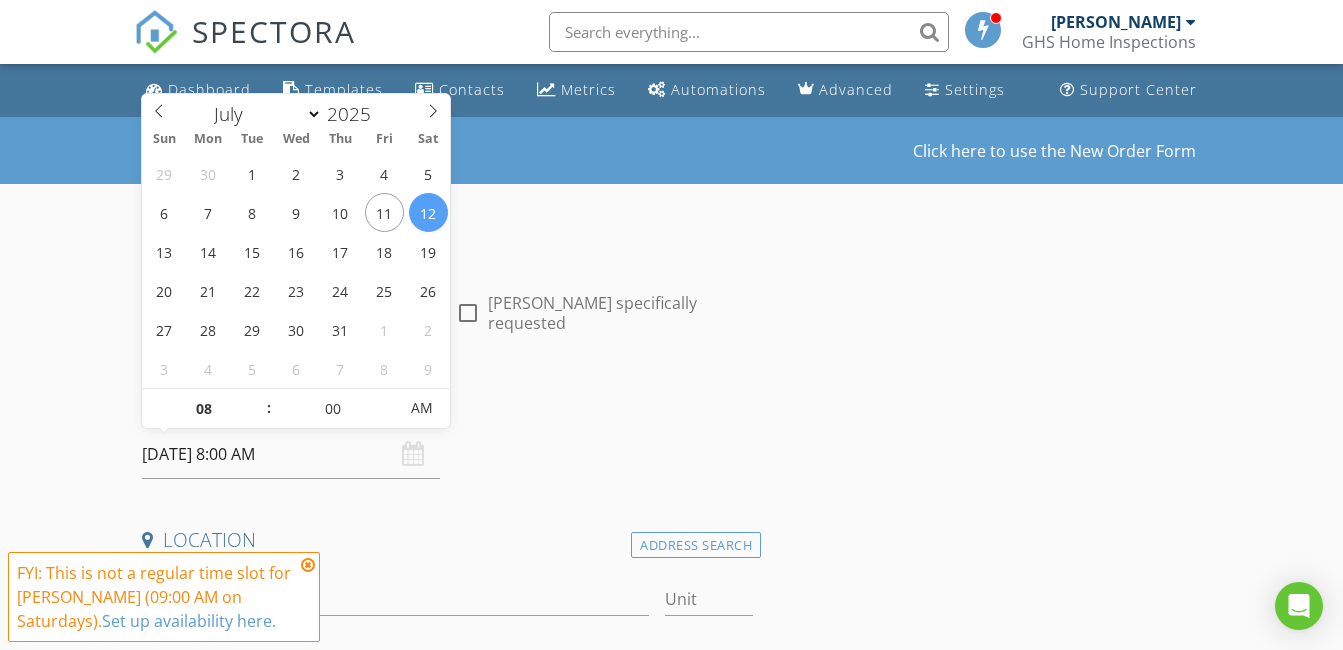 click on "07/12/2025 8:00 AM" at bounding box center (290, 454) 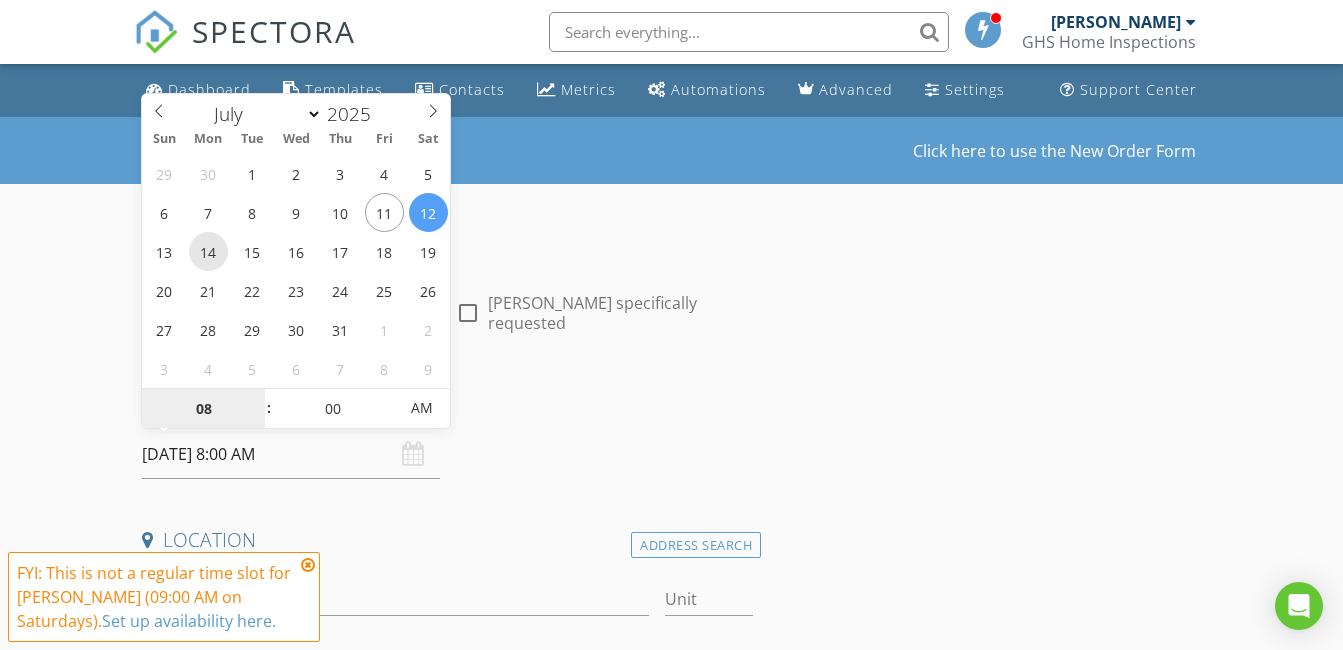 type on "07/14/2025 8:00 AM" 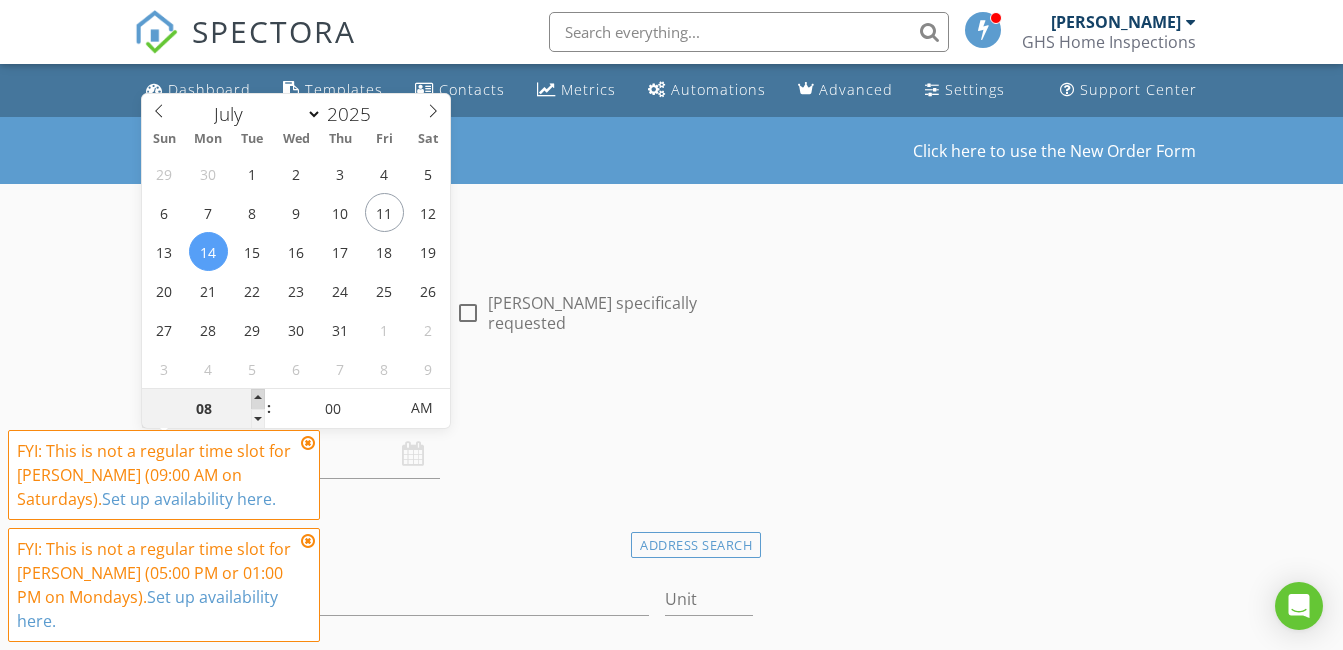 type on "09" 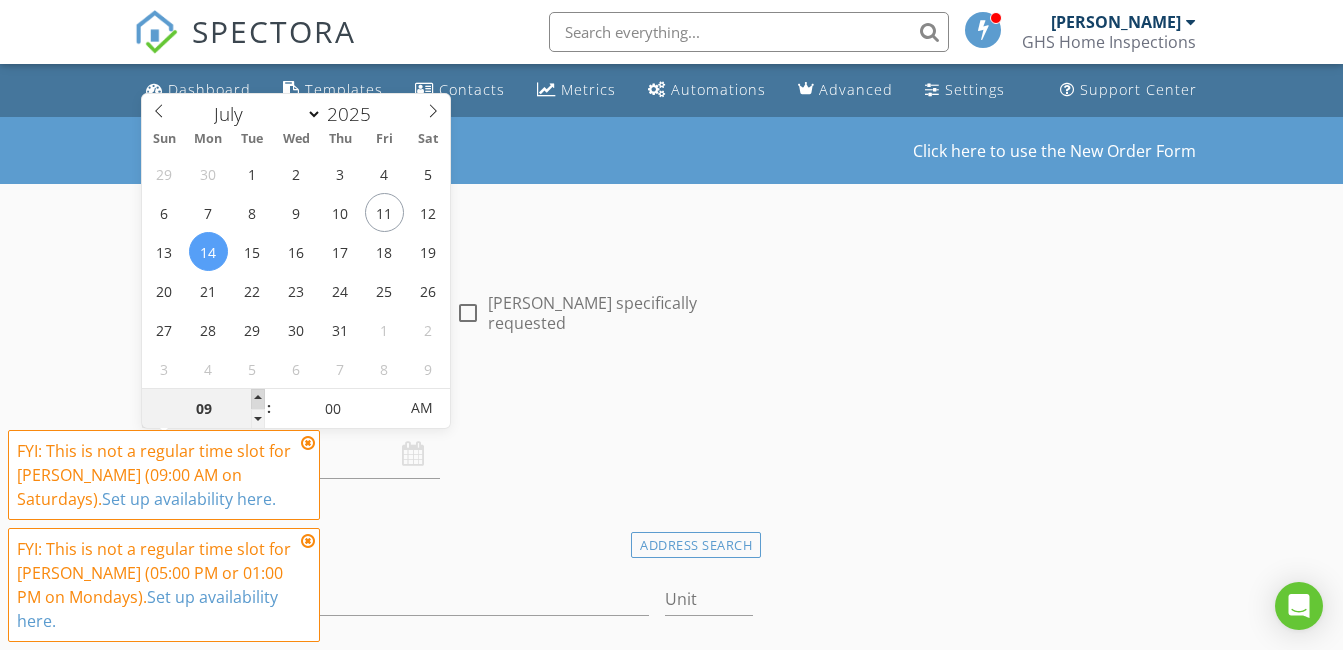 click at bounding box center (258, 399) 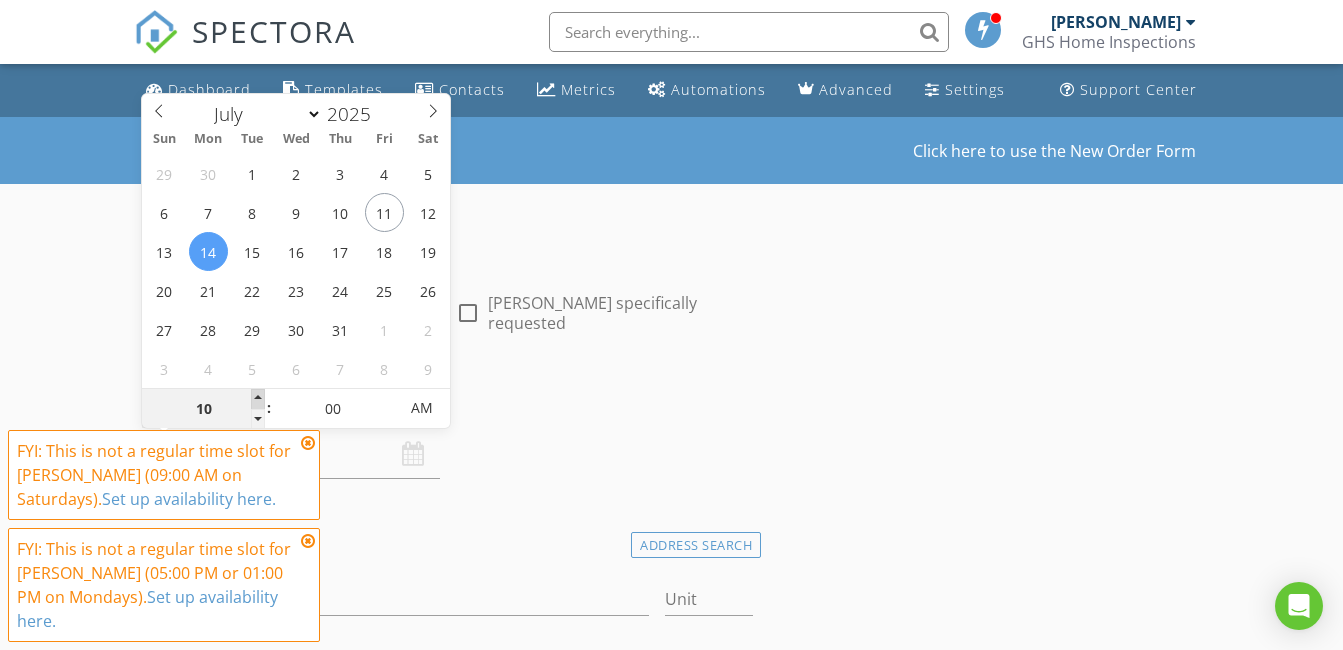 click at bounding box center [258, 399] 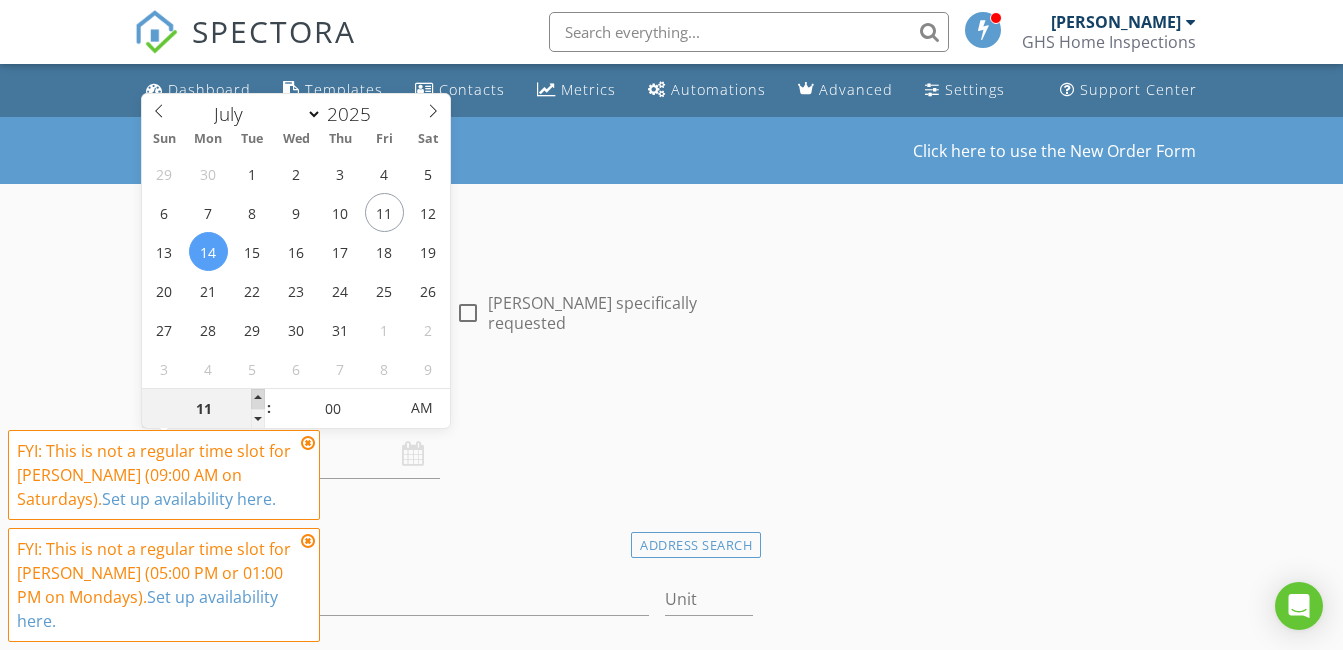 click at bounding box center (258, 399) 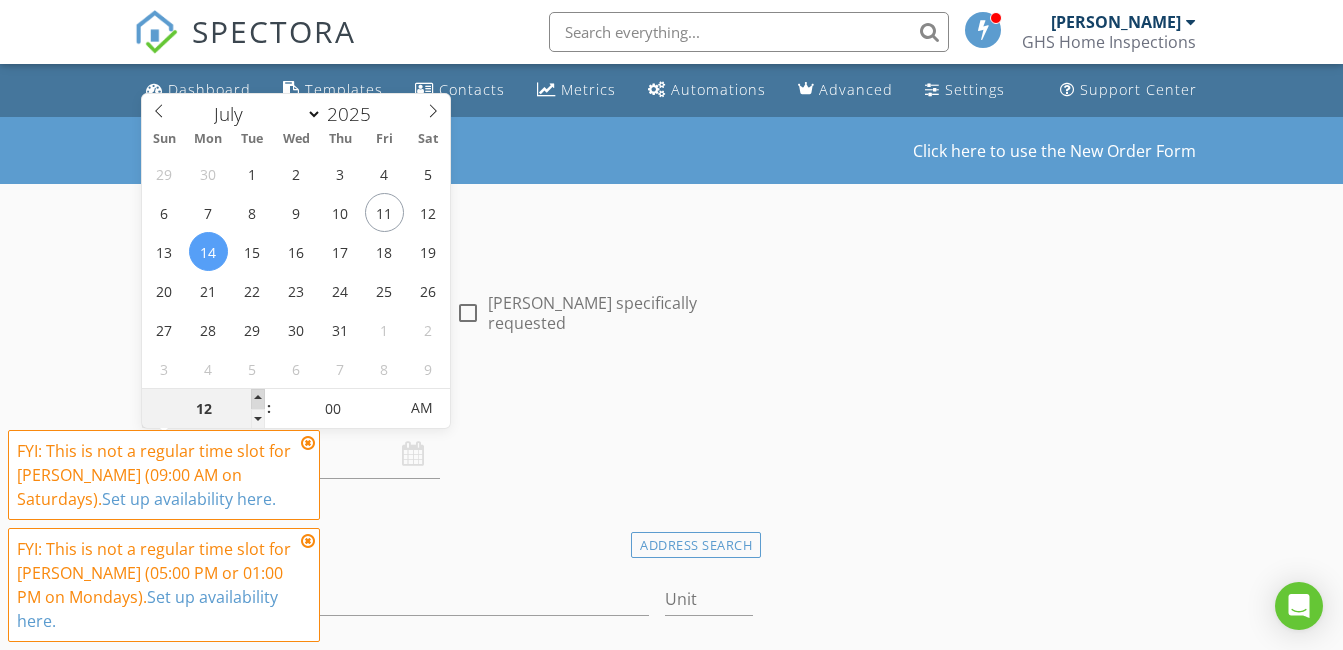 click at bounding box center (258, 399) 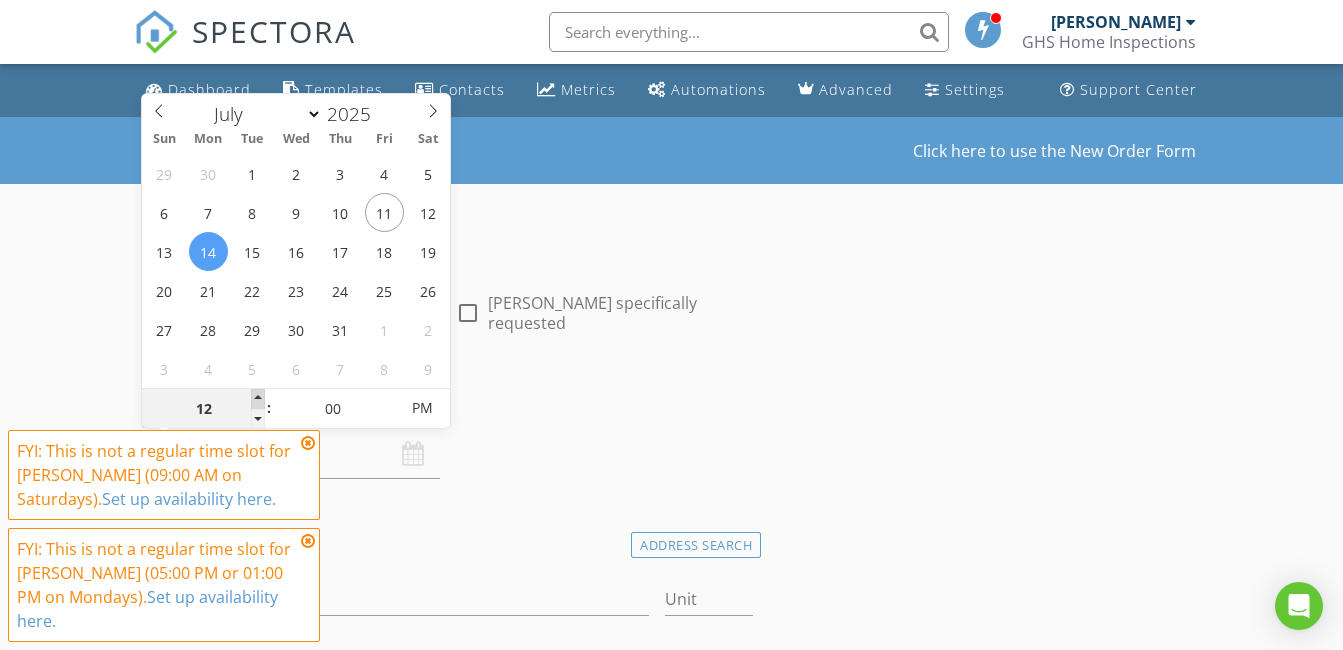type on "01" 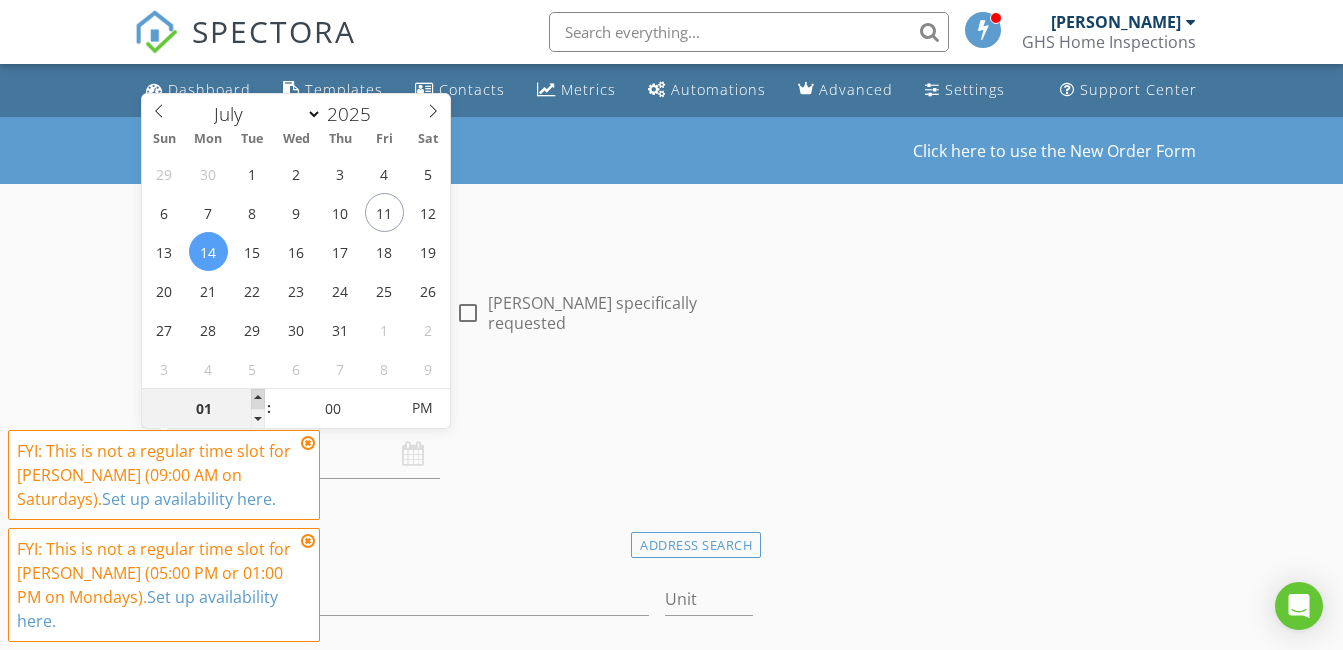 type on "07/14/2025 1:00 PM" 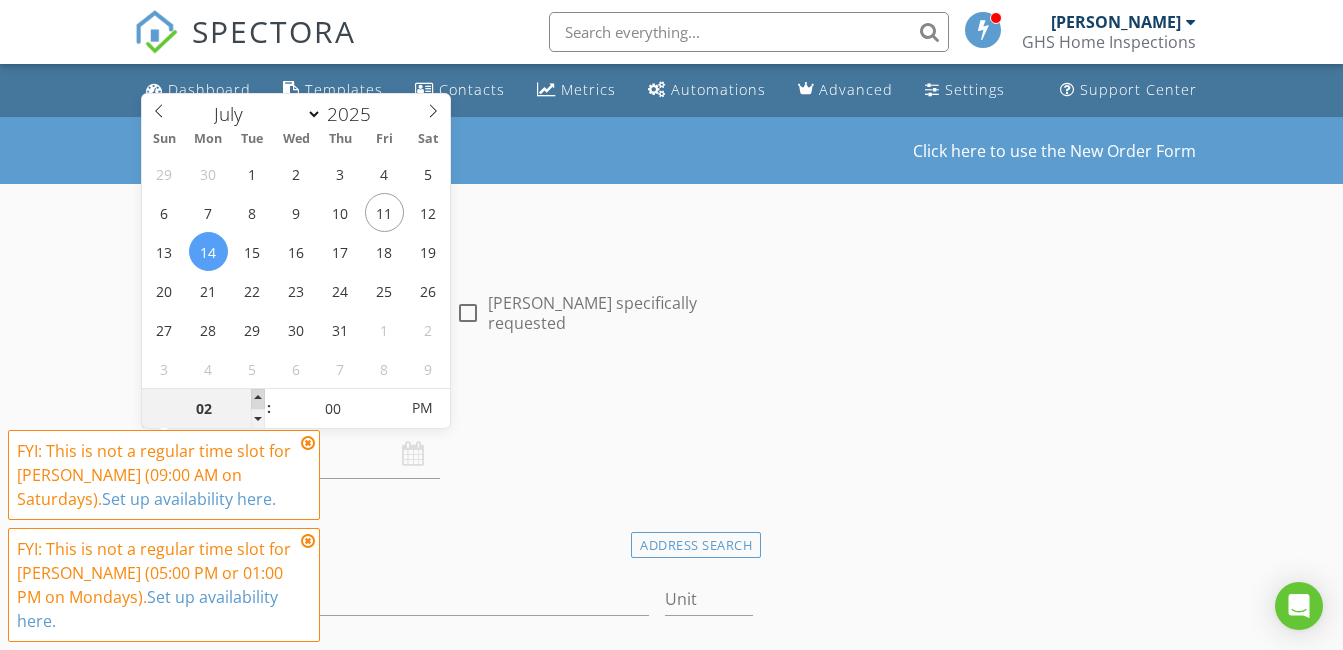click at bounding box center (258, 399) 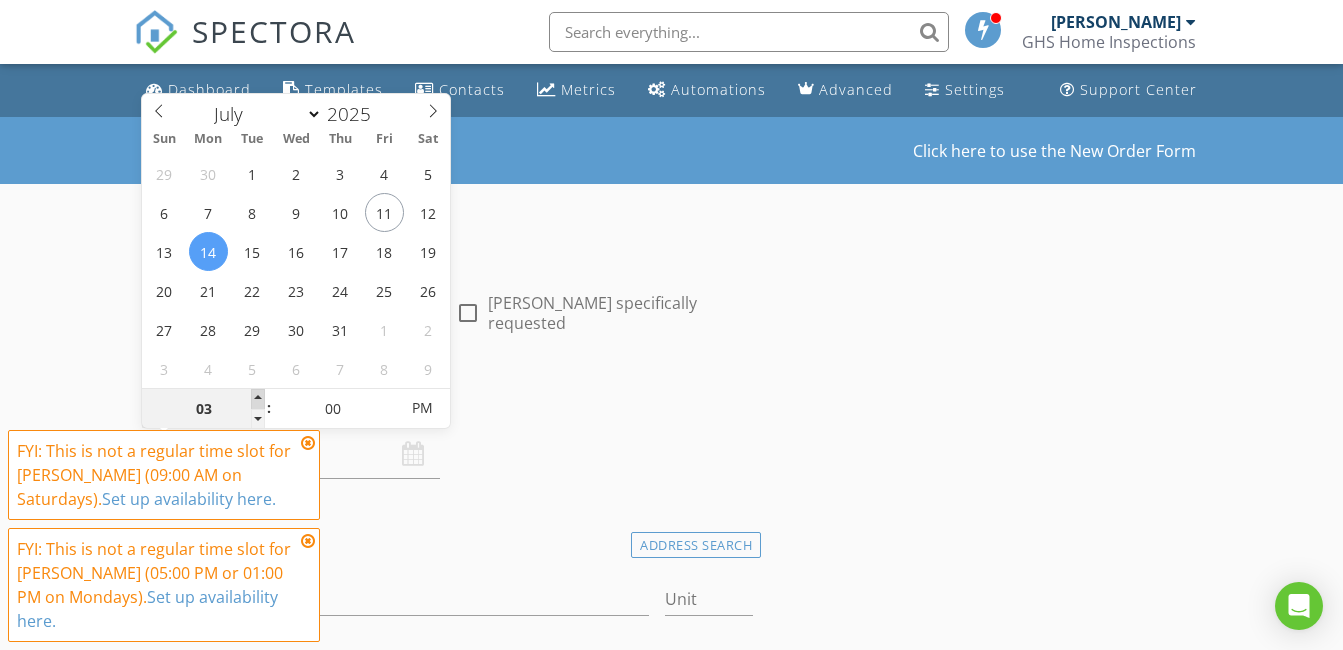 click at bounding box center [258, 399] 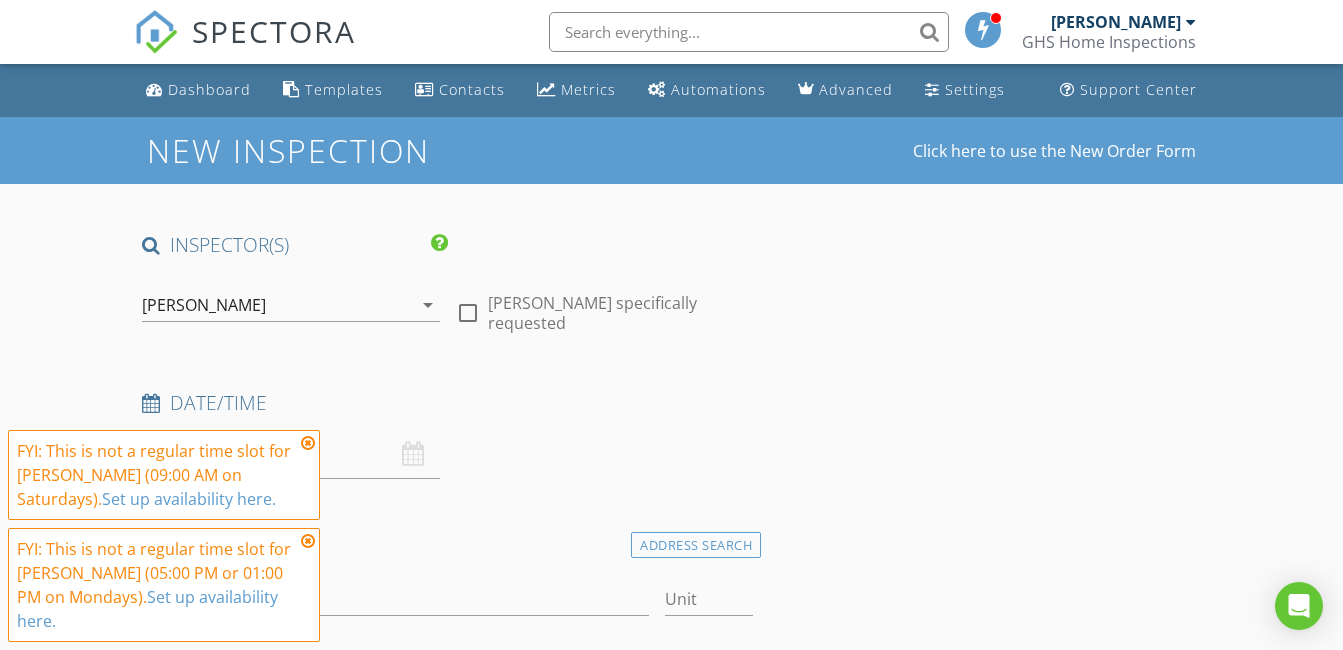 click on "Date/Time" at bounding box center (447, 403) 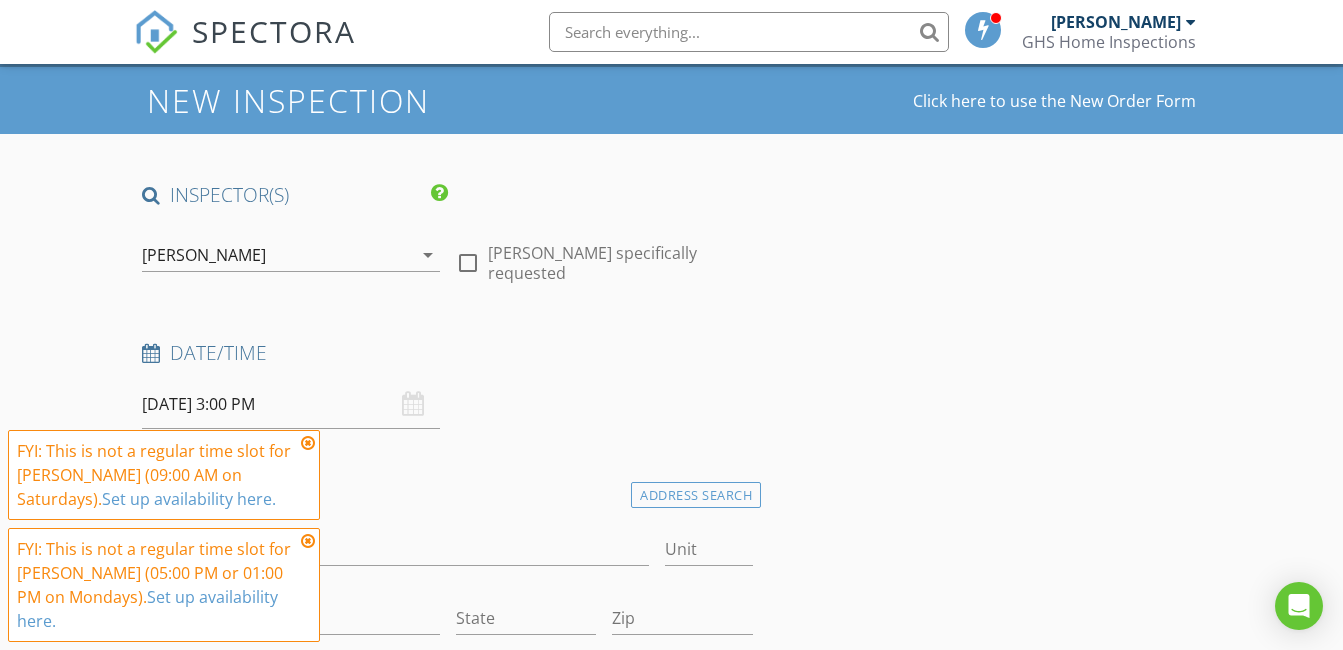 scroll, scrollTop: 100, scrollLeft: 0, axis: vertical 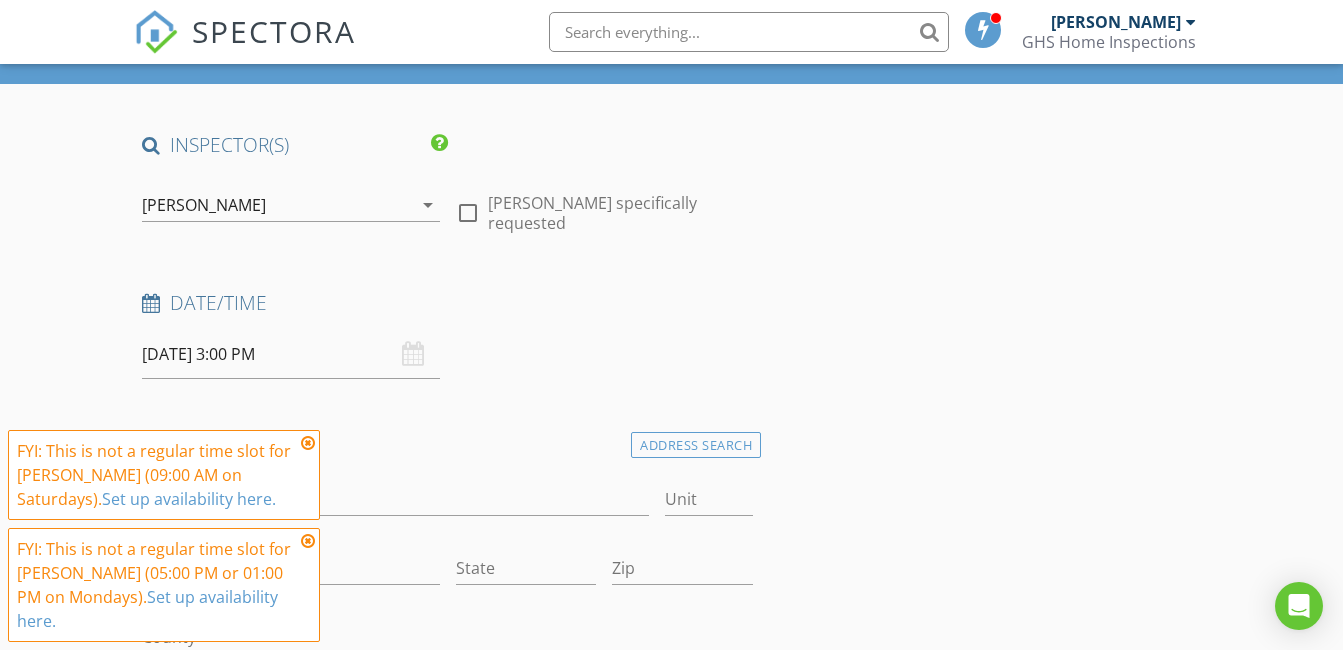 click at bounding box center [308, 443] 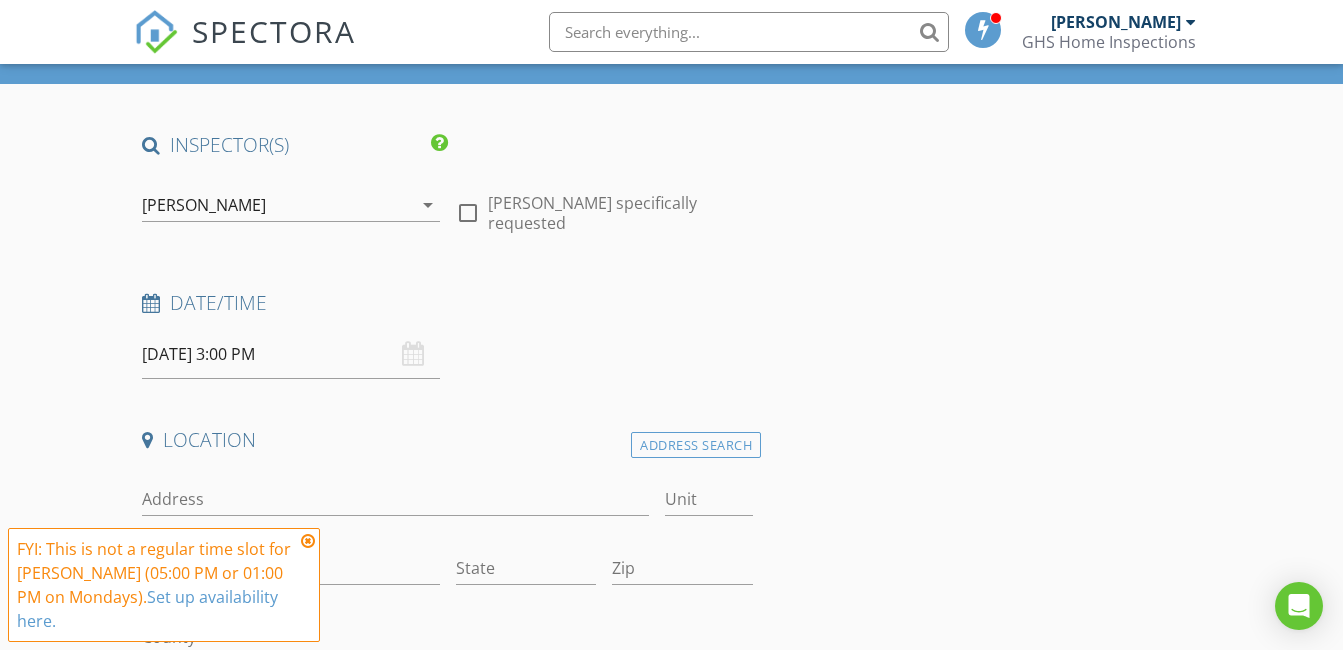 click at bounding box center [308, 541] 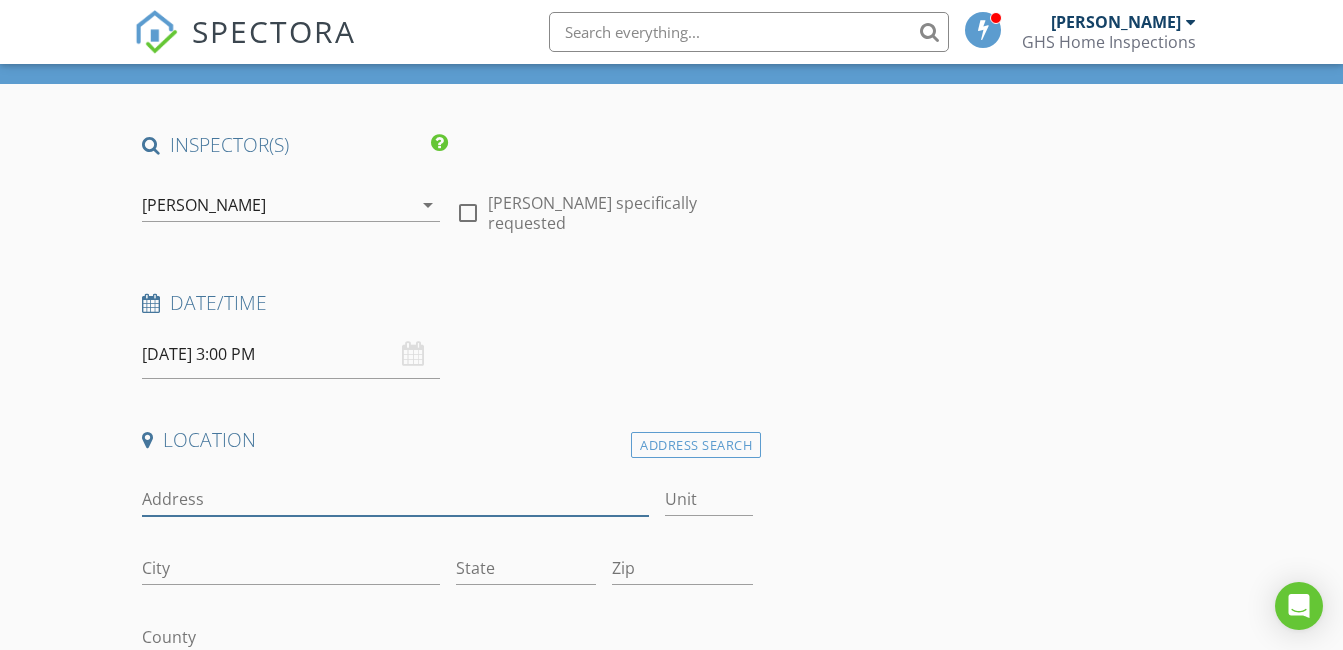 click on "Address" at bounding box center [395, 499] 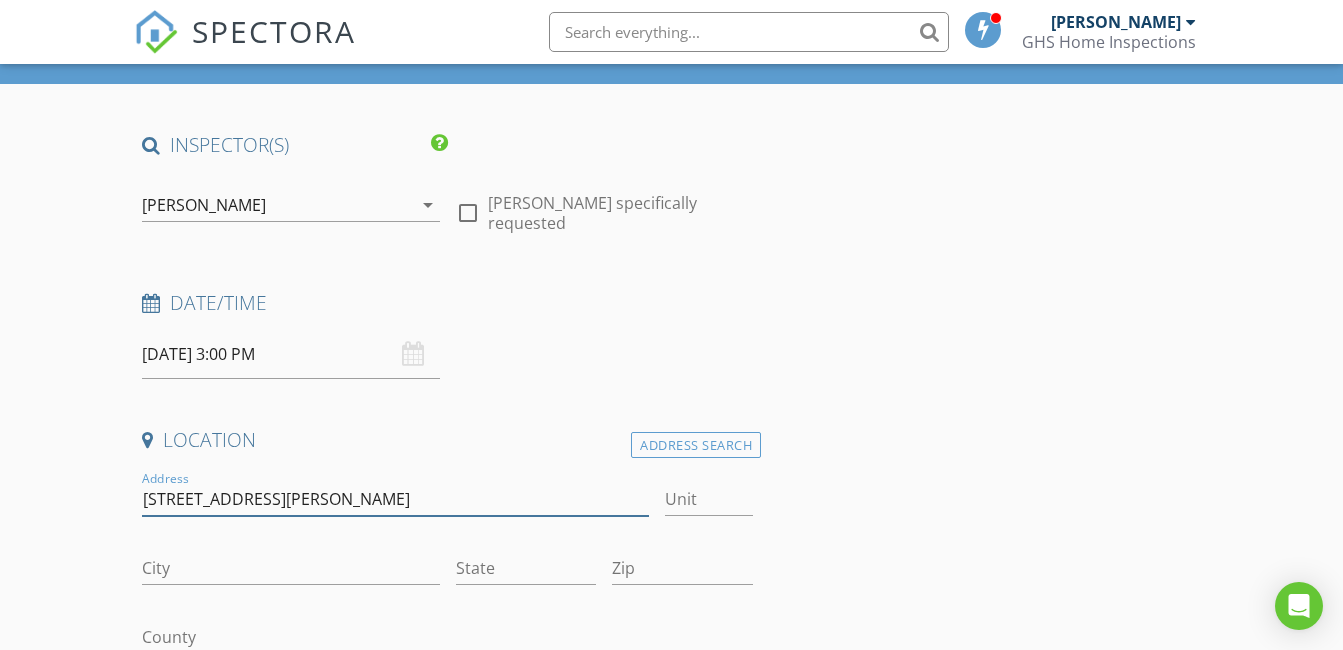 type on "[STREET_ADDRESS][PERSON_NAME]" 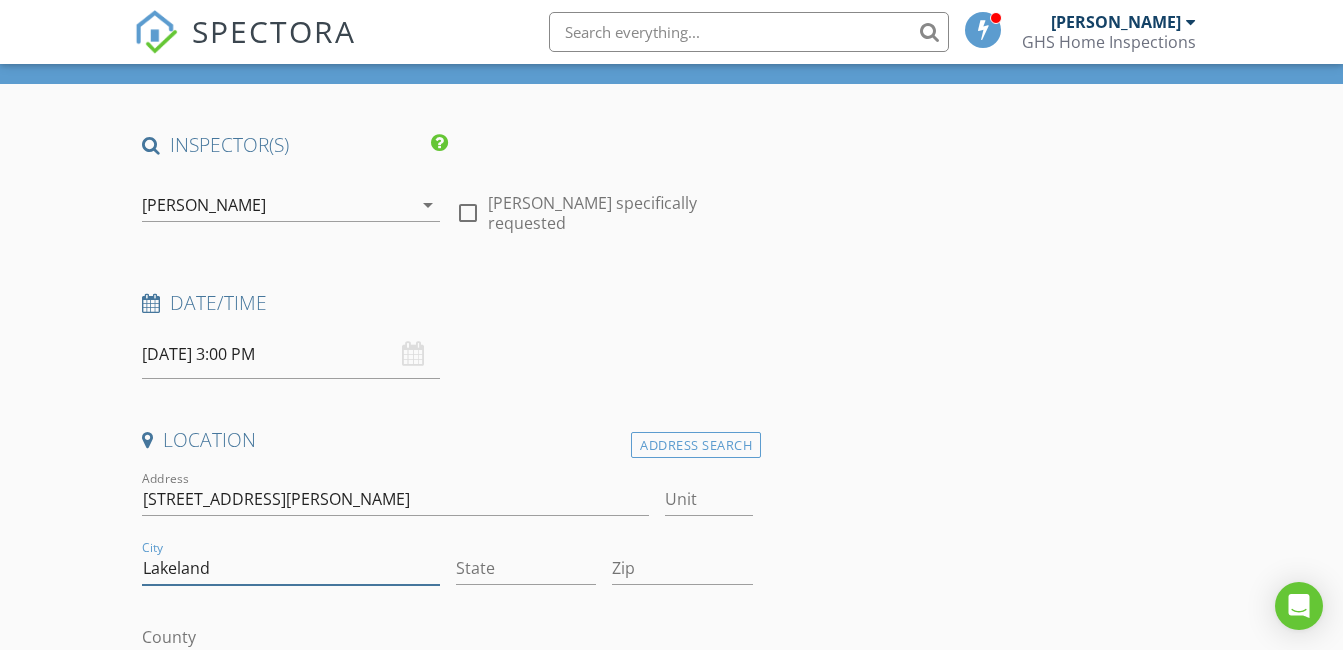 type on "Lakeland" 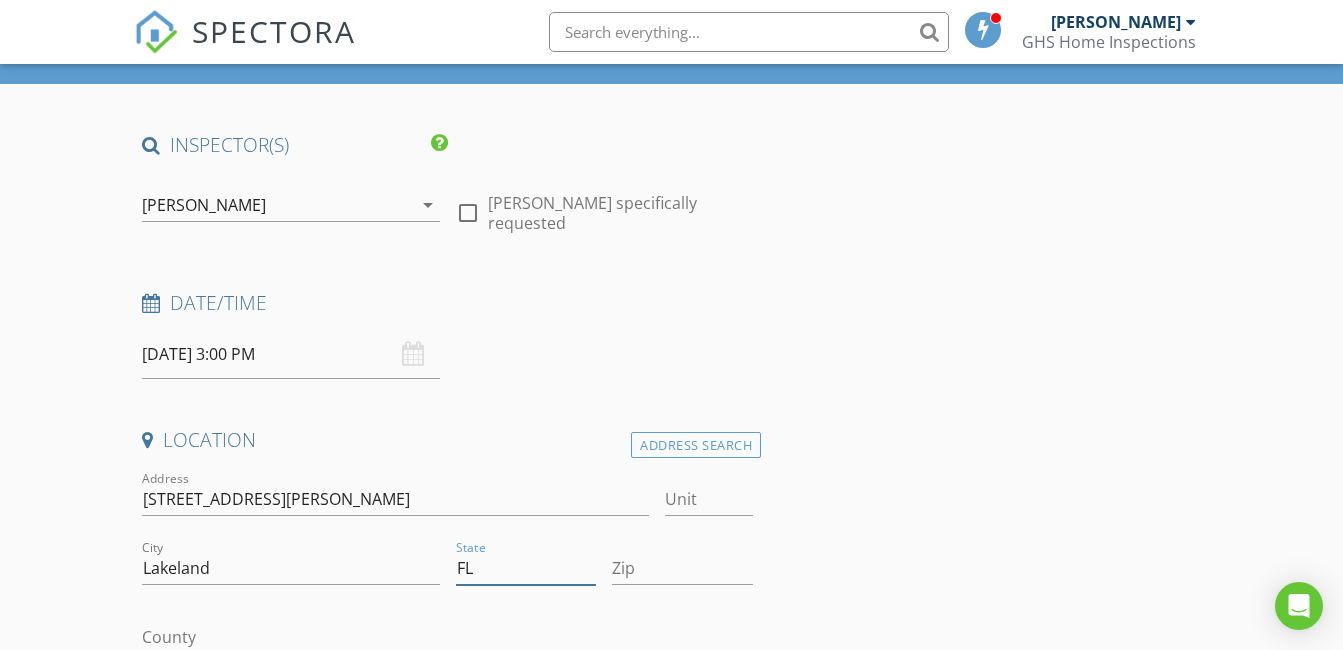 type on "FL" 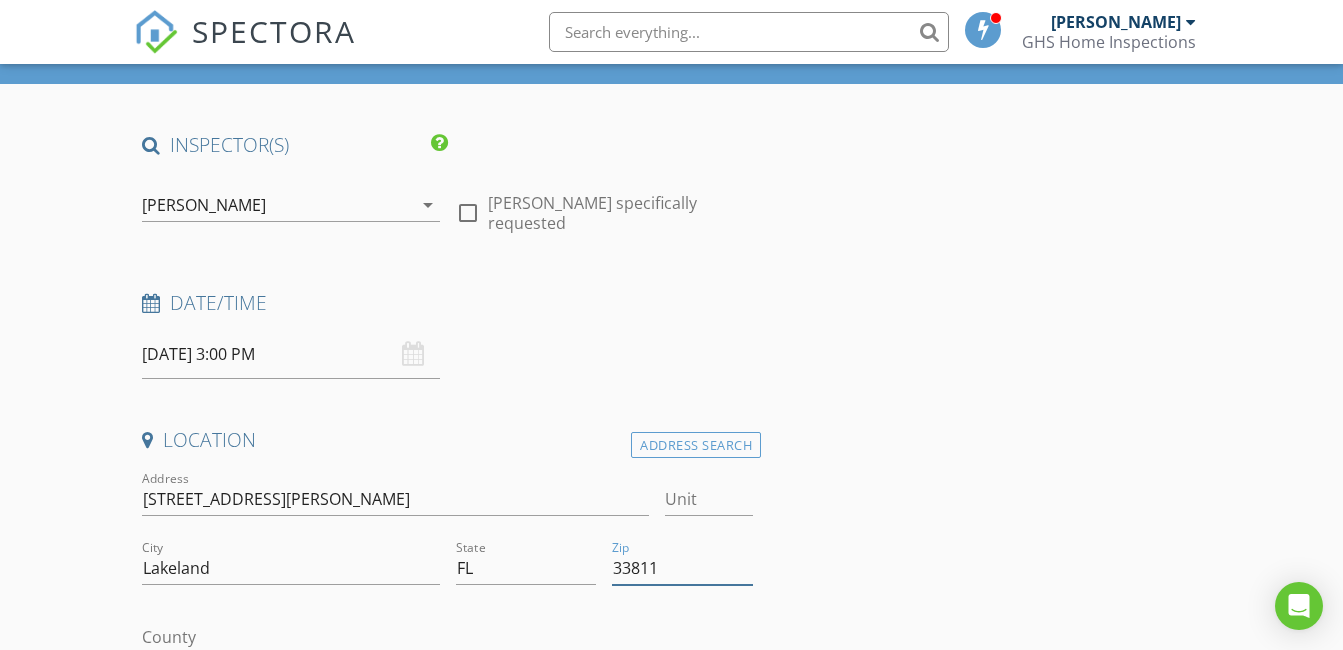 type on "33811" 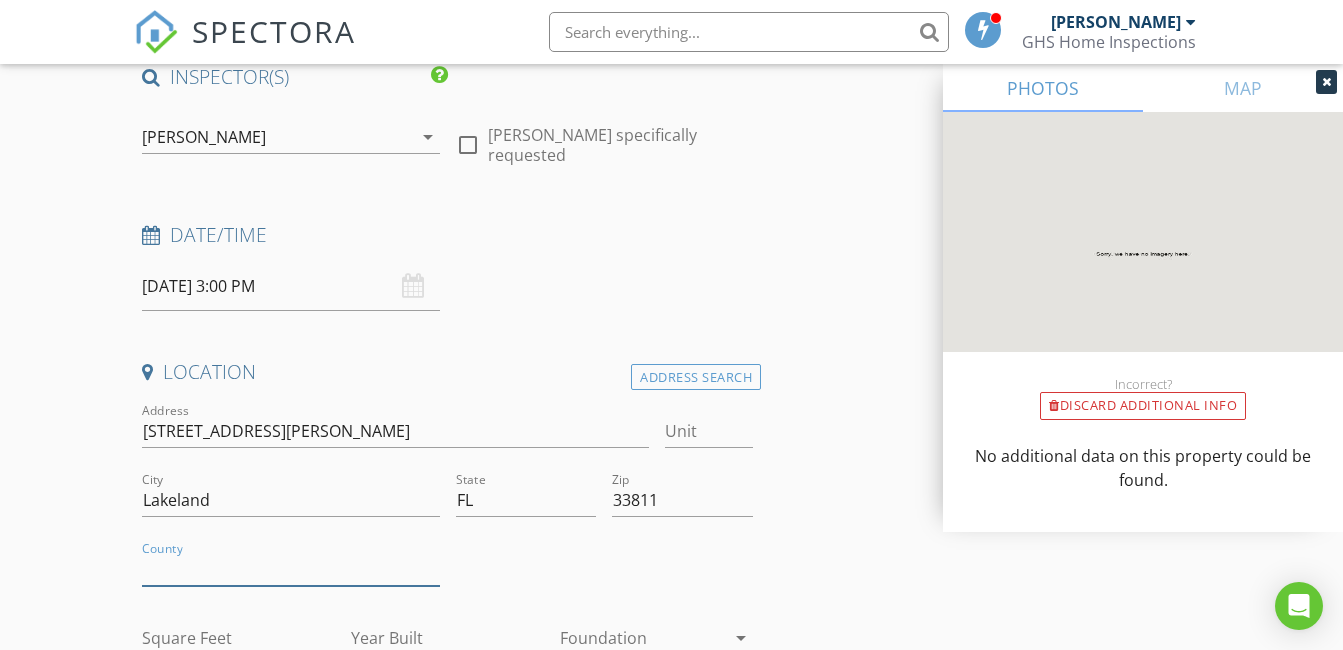 scroll, scrollTop: 203, scrollLeft: 0, axis: vertical 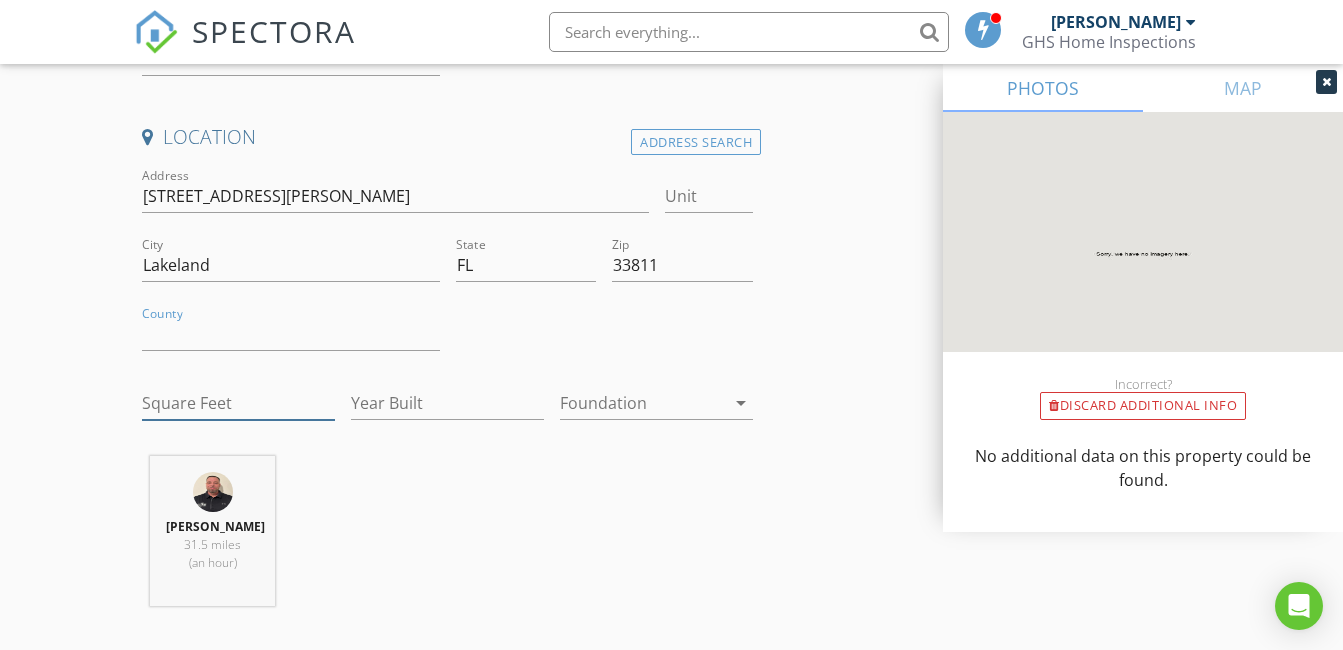 click on "Square Feet" at bounding box center (238, 403) 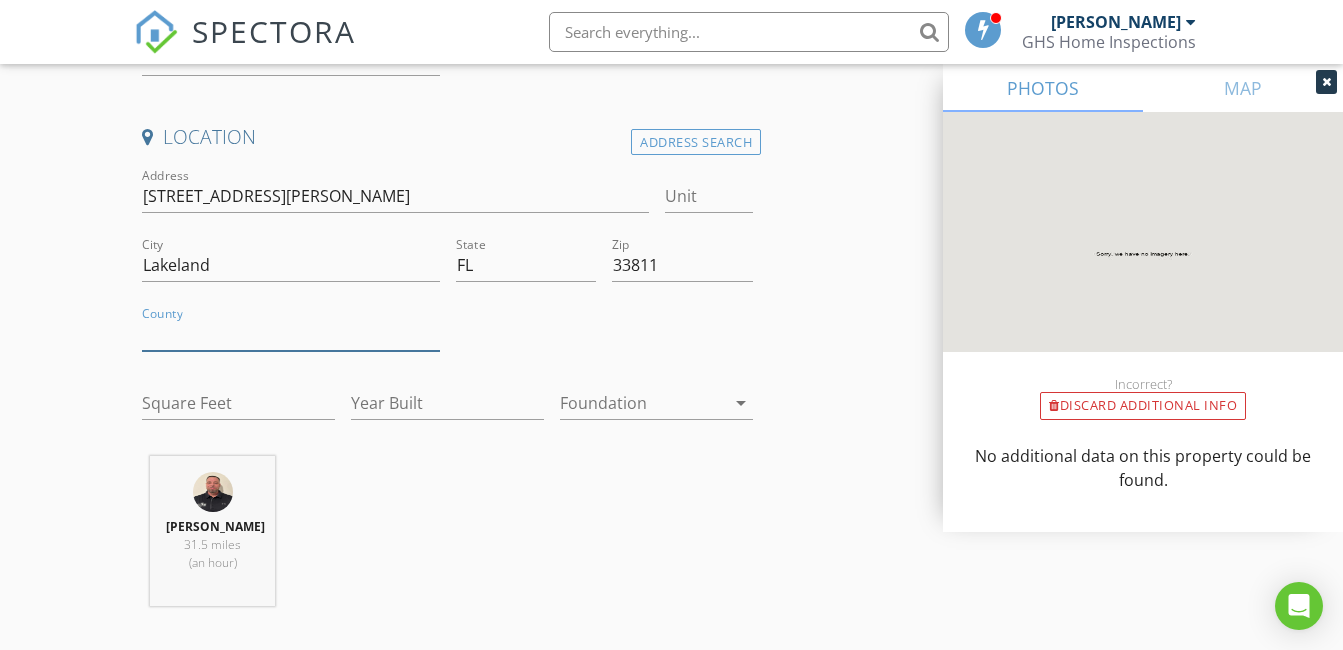 click on "County" at bounding box center (290, 334) 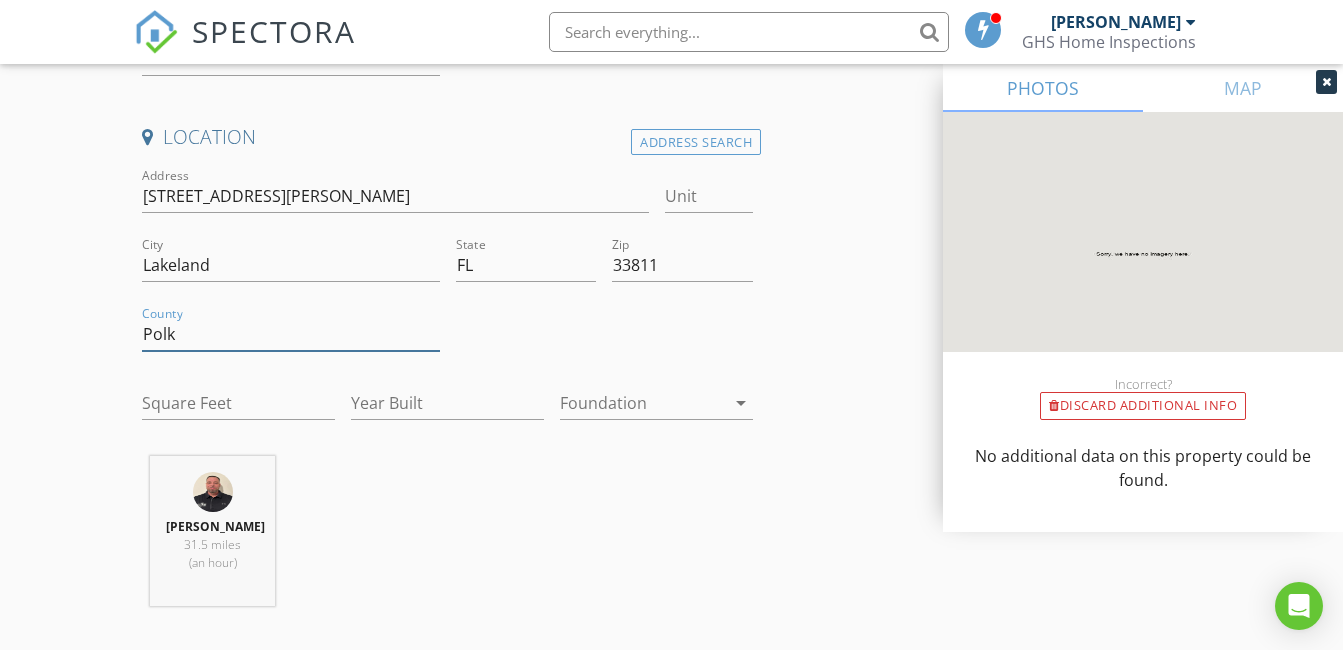 type on "Polk" 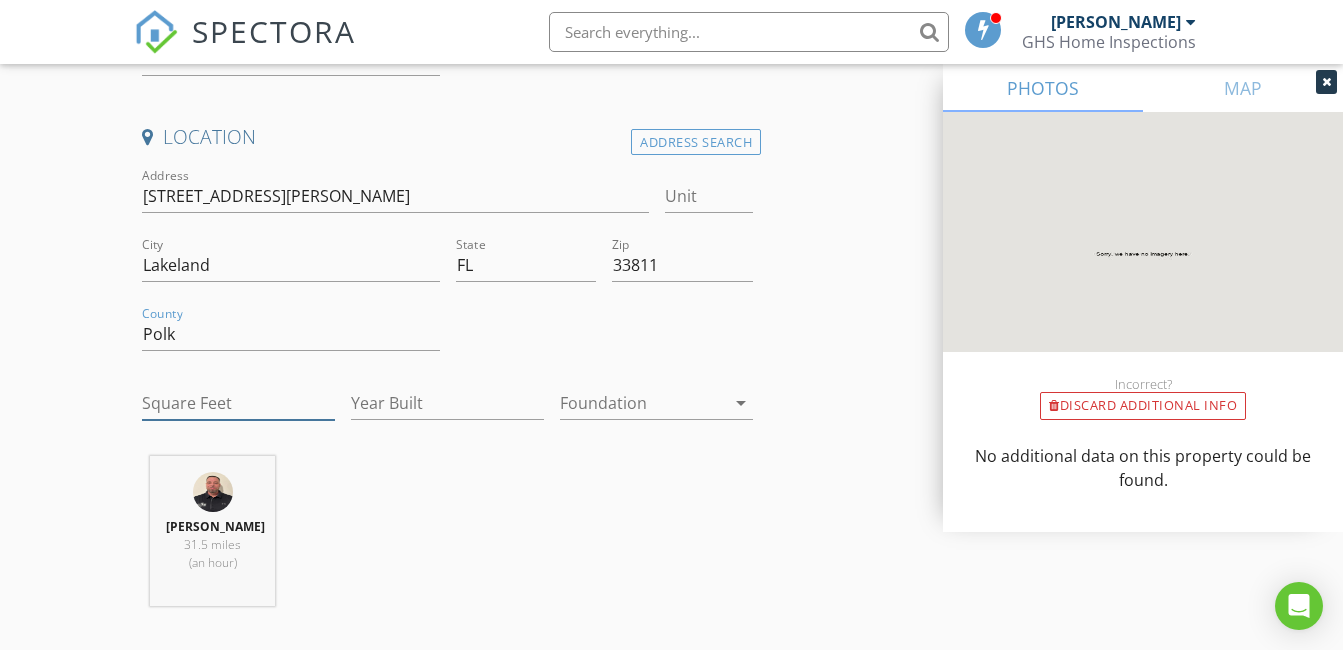 click on "Square Feet" at bounding box center (238, 403) 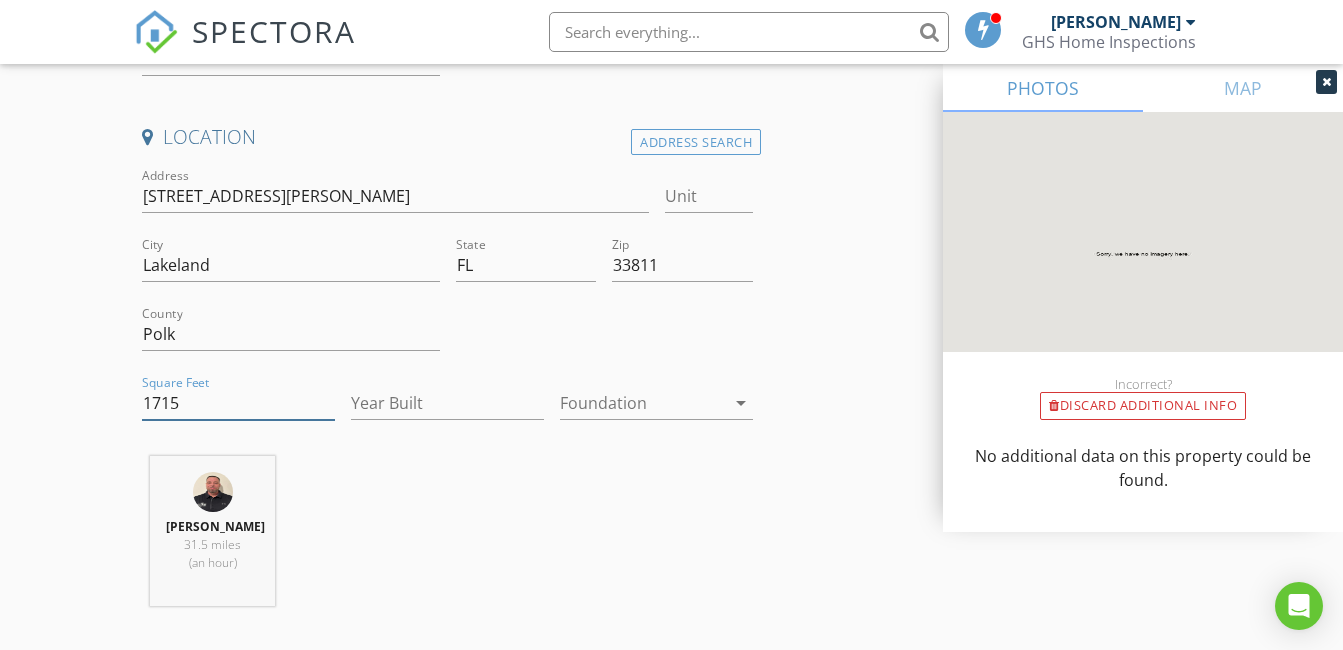 type on "1715" 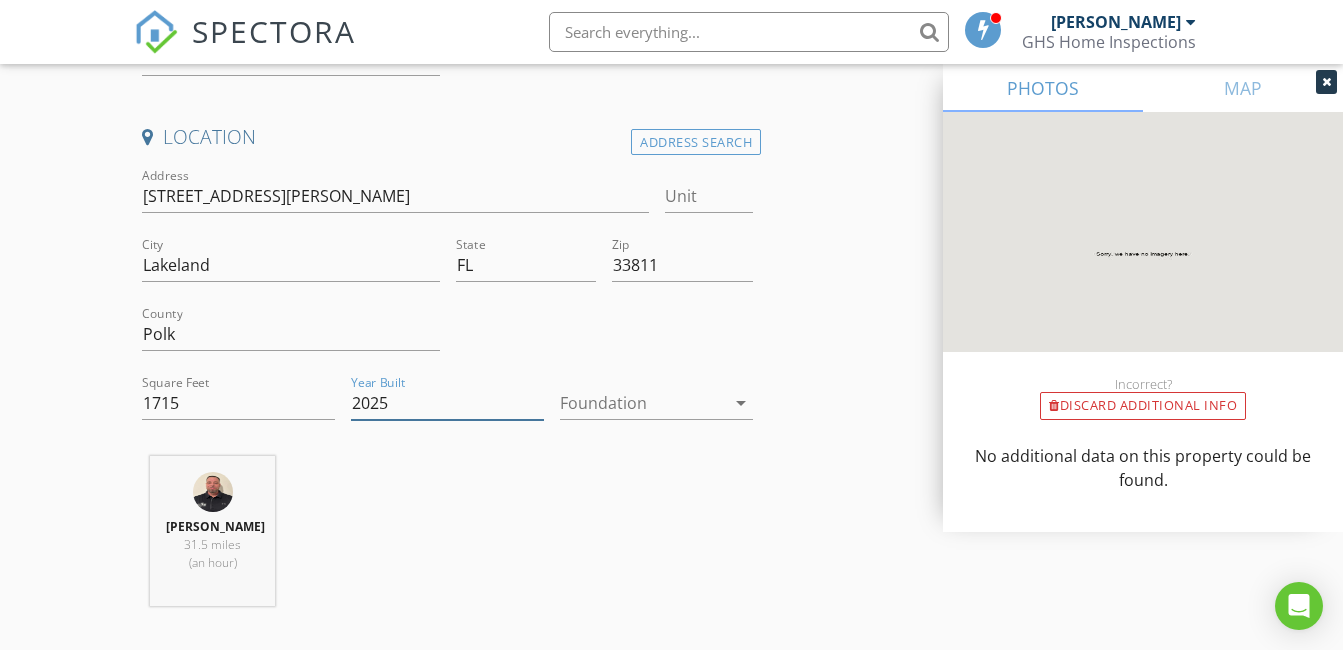 type on "2025" 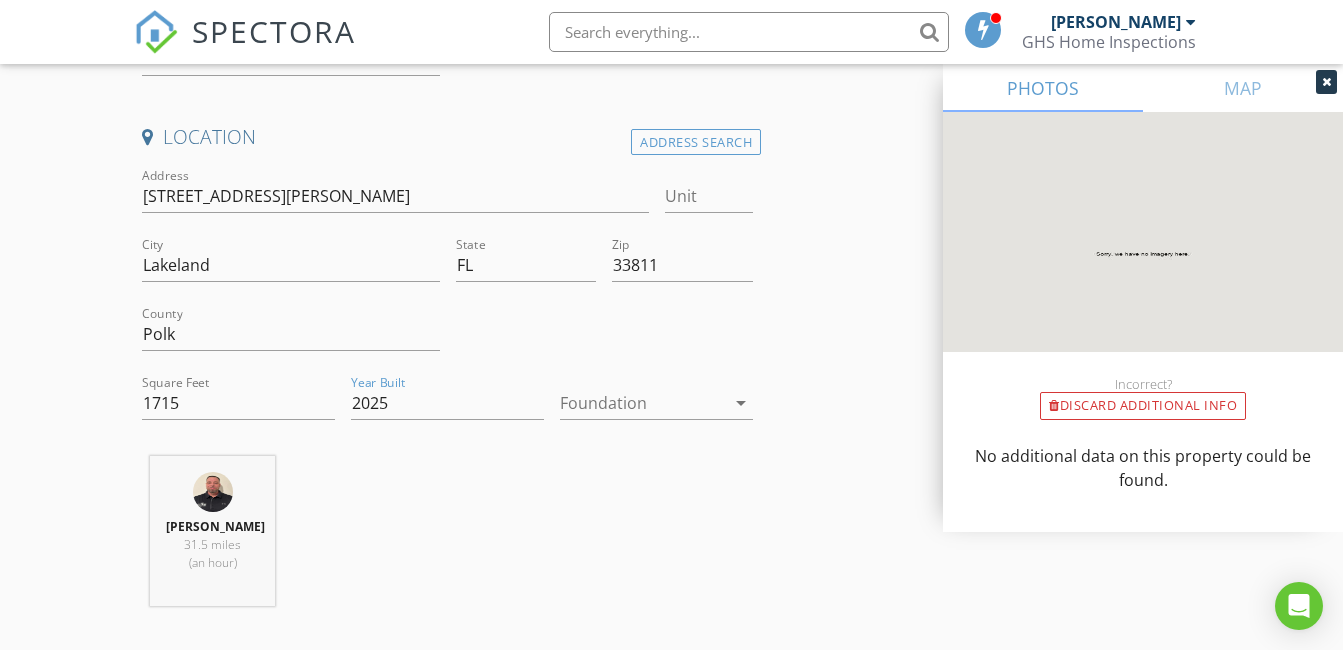 click at bounding box center [642, 403] 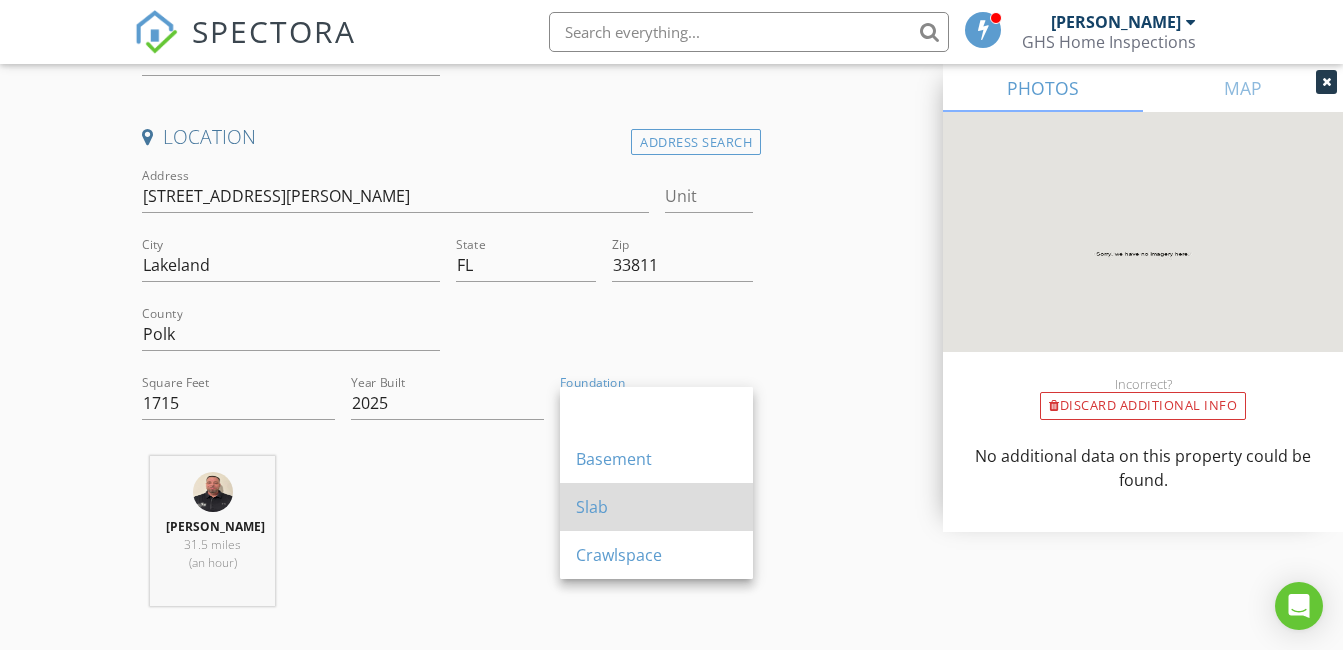 click on "Slab" at bounding box center (656, 507) 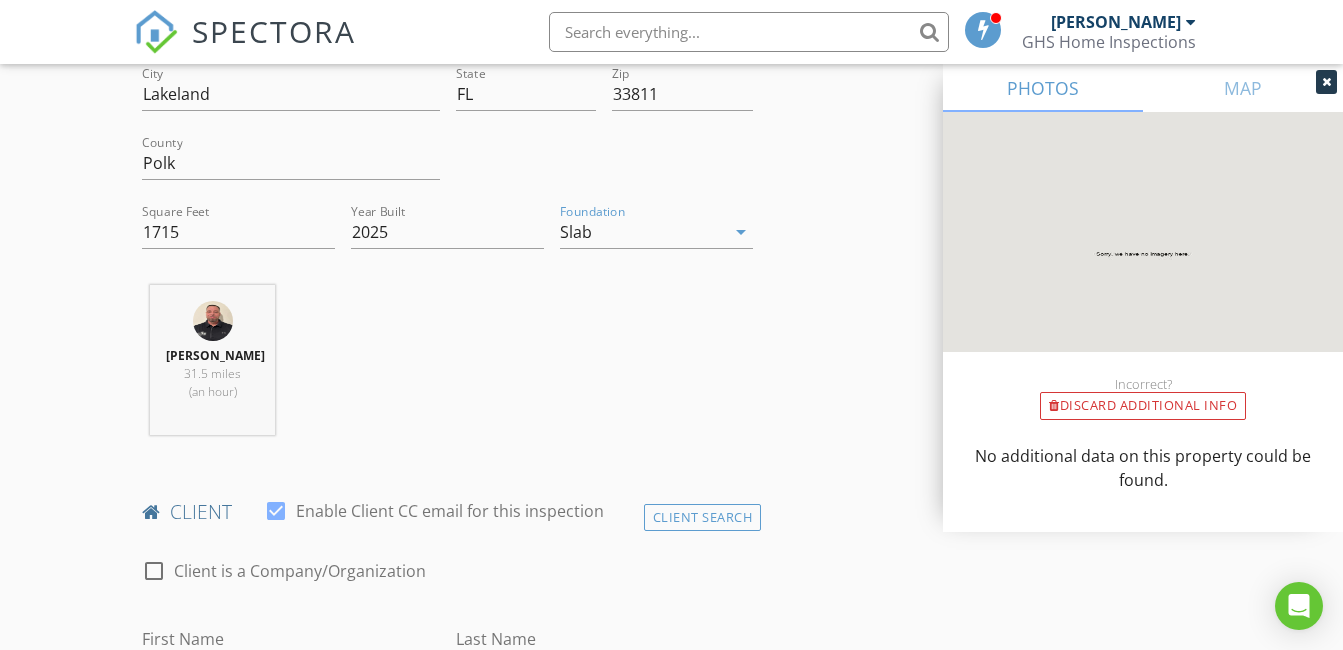 scroll, scrollTop: 803, scrollLeft: 0, axis: vertical 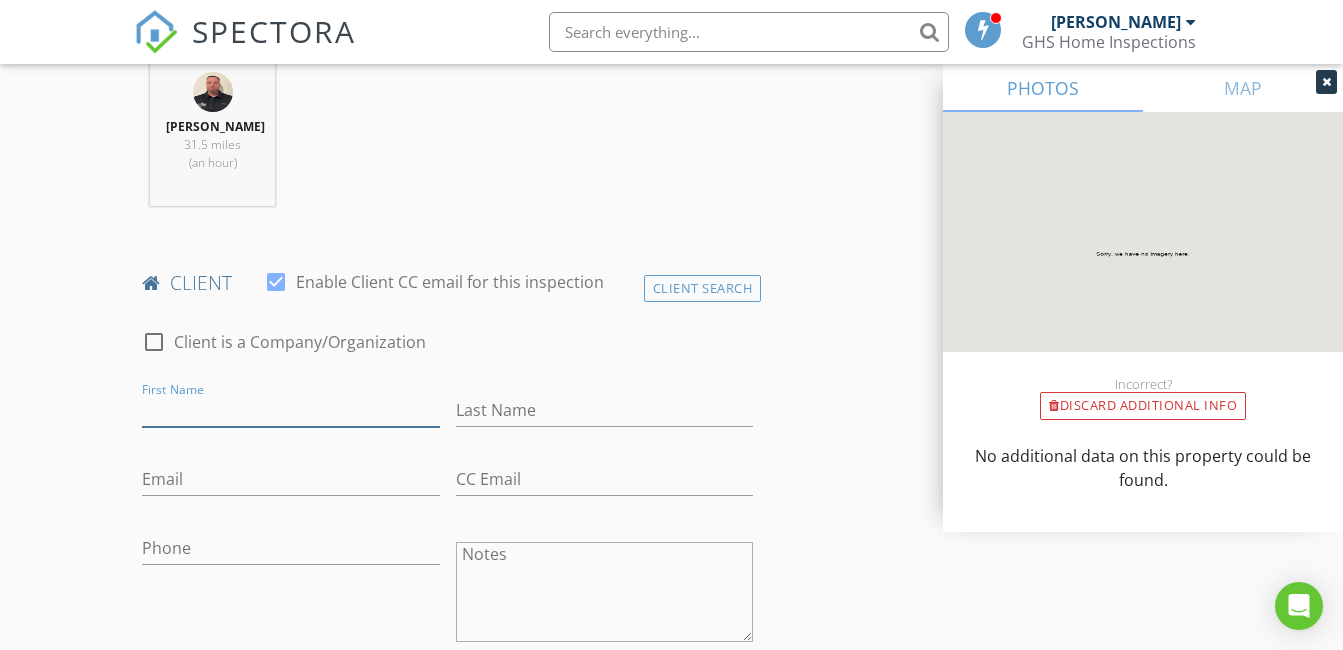 click on "First Name" at bounding box center (290, 410) 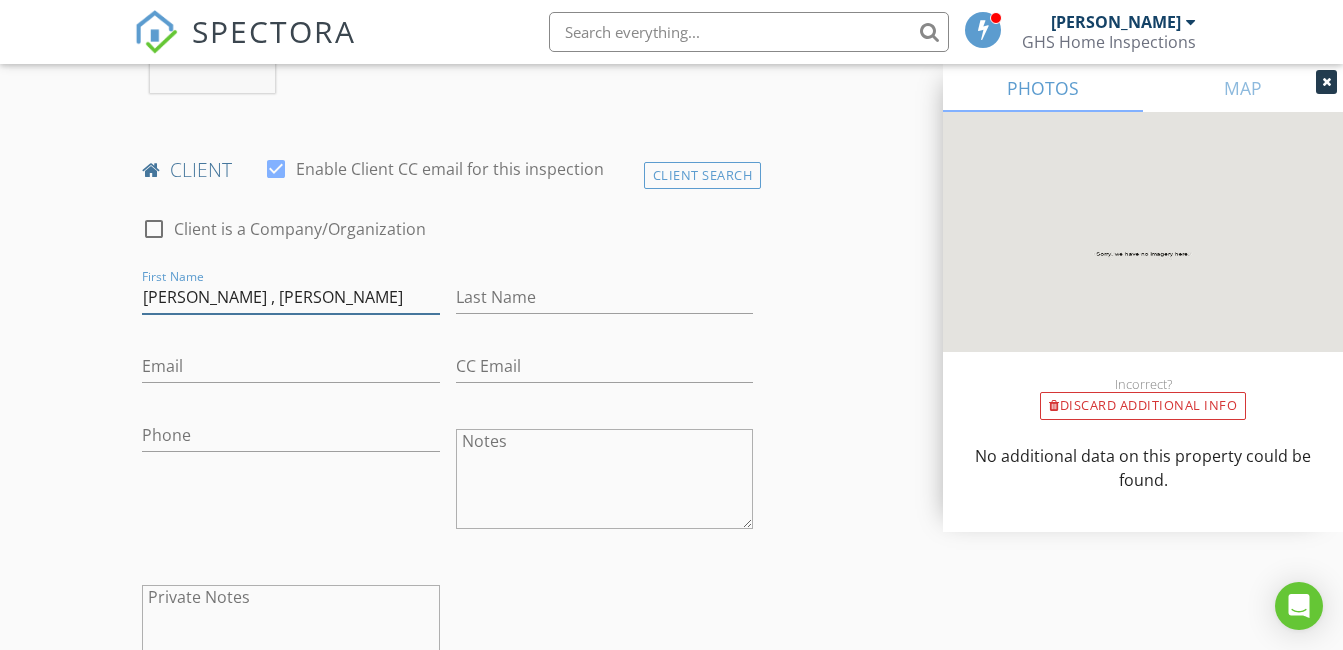 scroll, scrollTop: 903, scrollLeft: 0, axis: vertical 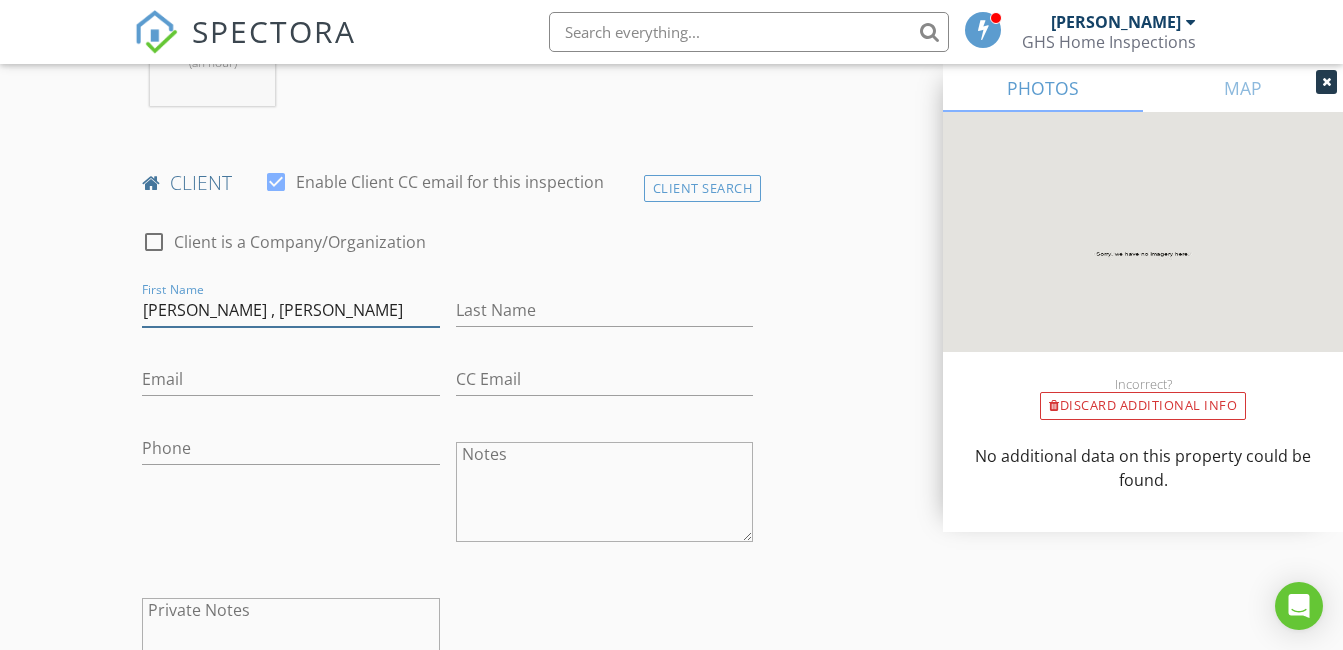 type on "[PERSON_NAME] , [PERSON_NAME]" 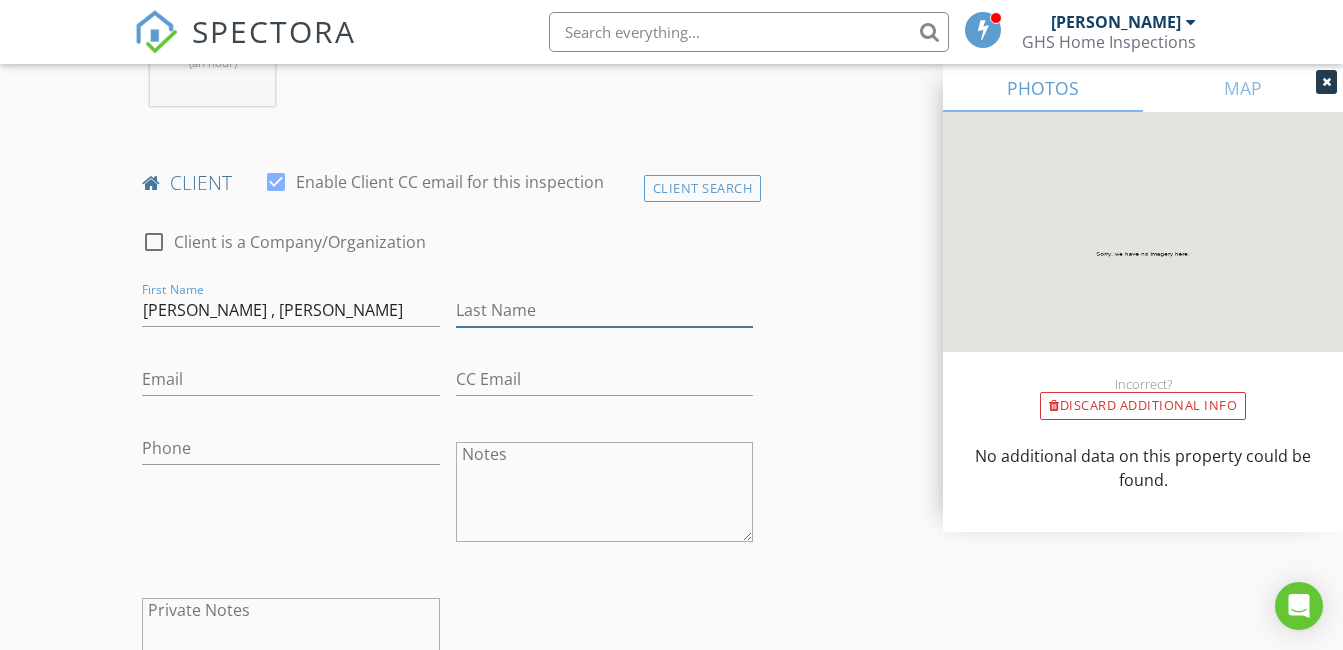 click on "Last Name" at bounding box center [604, 310] 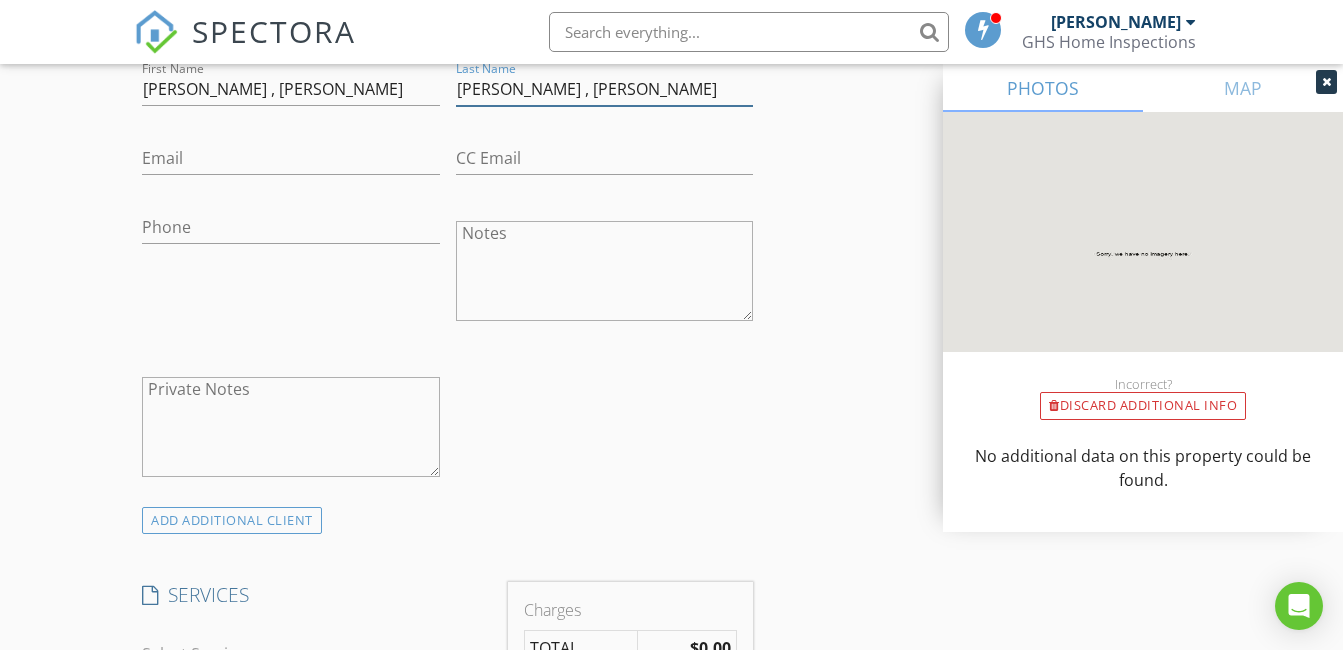 scroll, scrollTop: 1103, scrollLeft: 0, axis: vertical 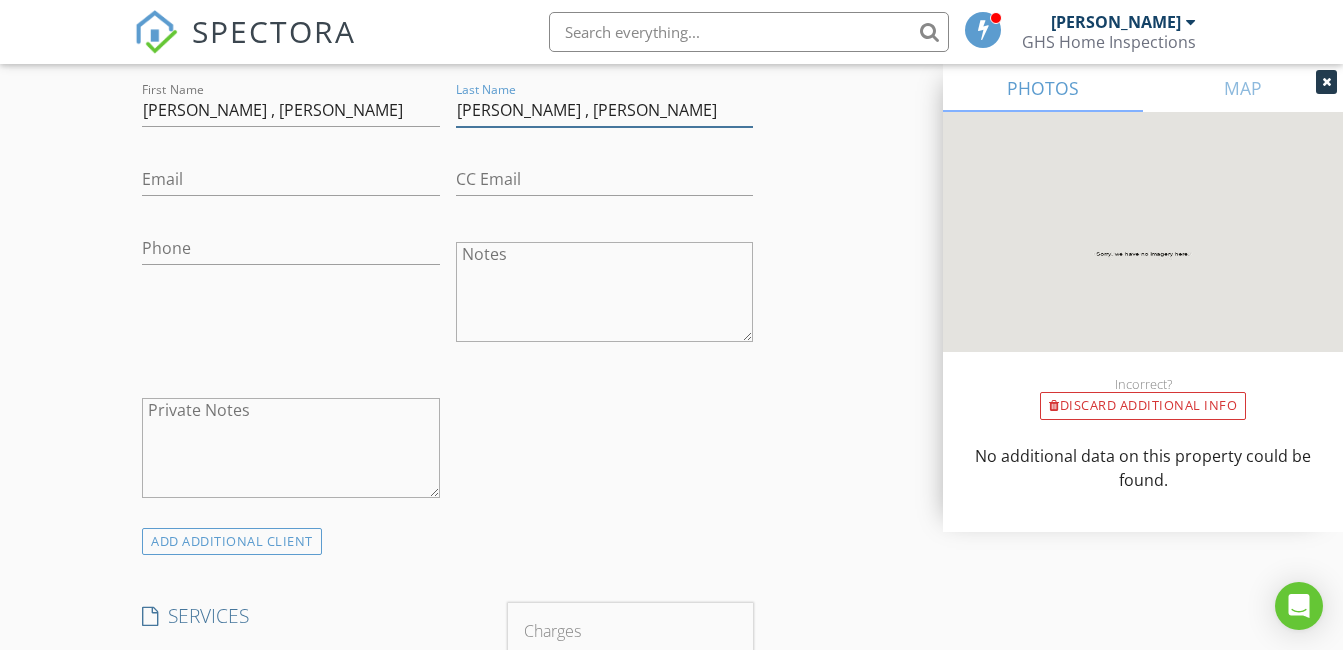 type on "[PERSON_NAME] , [PERSON_NAME]" 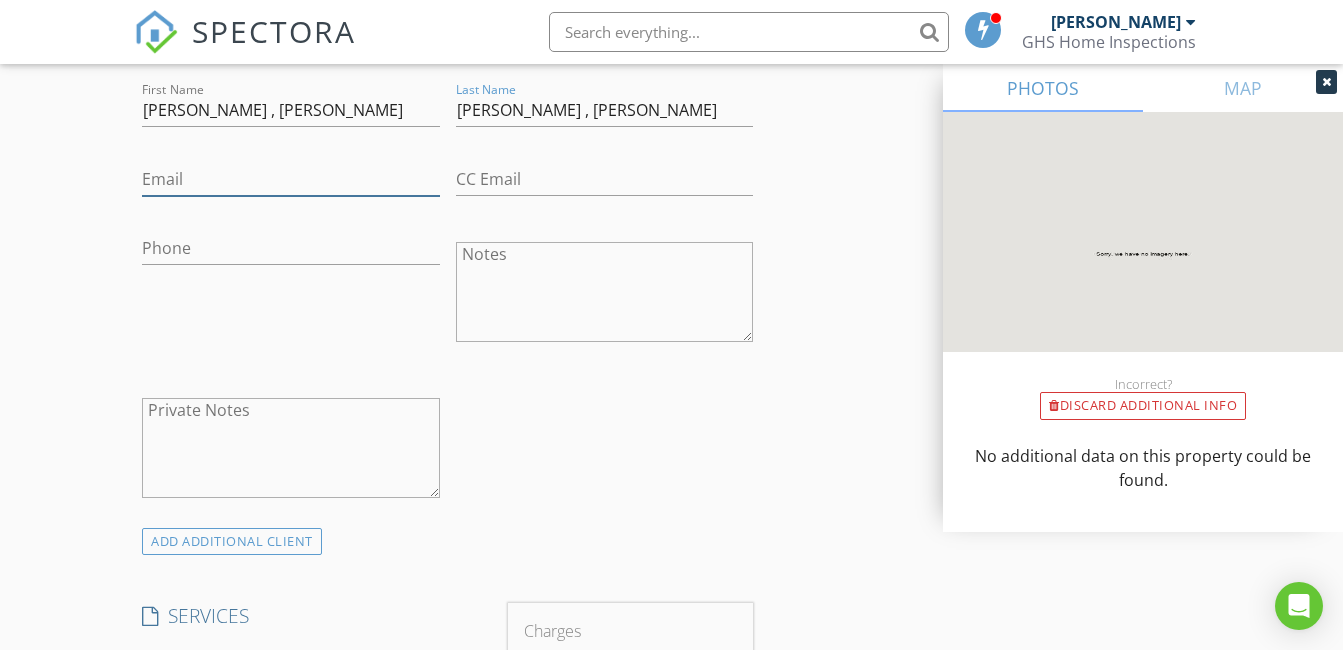 click on "Email" at bounding box center [290, 179] 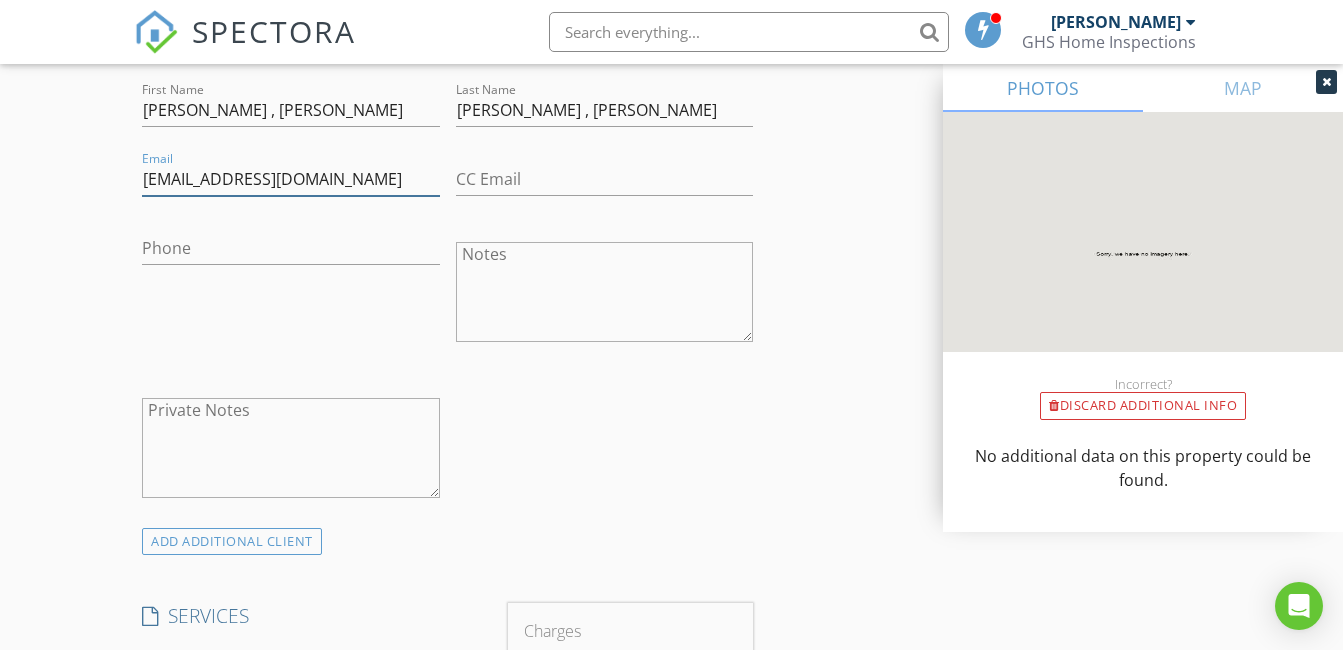 type on "[EMAIL_ADDRESS][DOMAIN_NAME]" 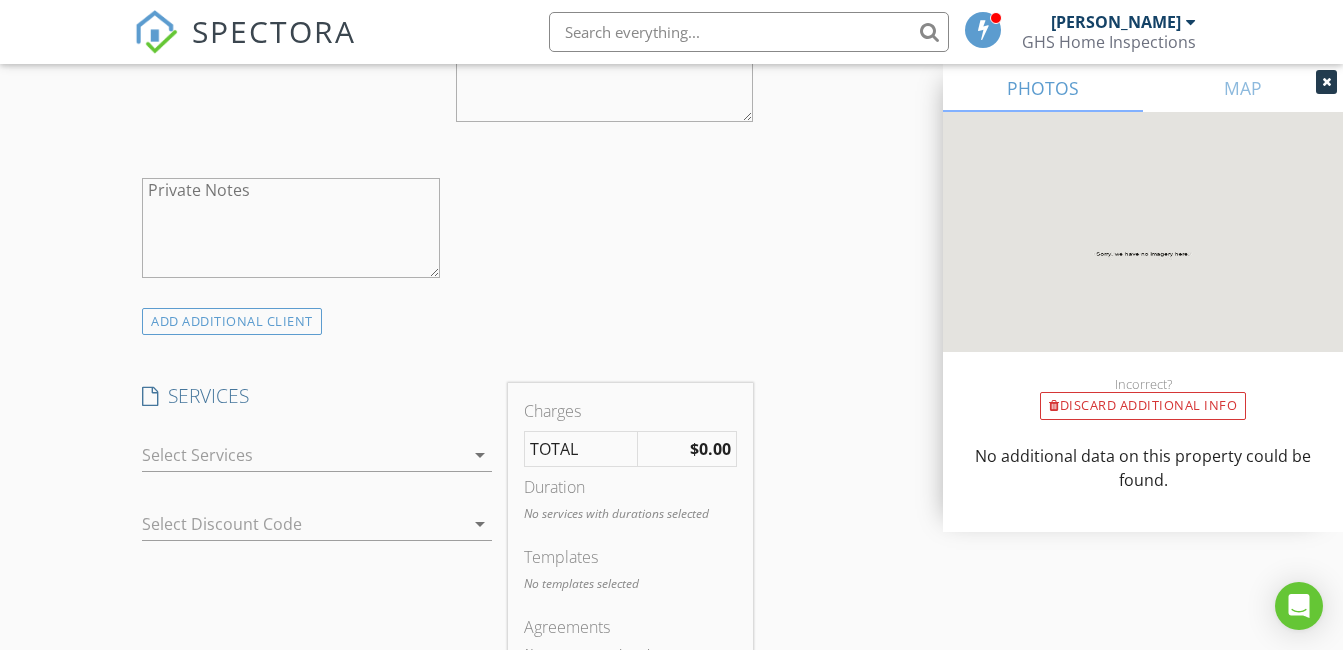 scroll, scrollTop: 1403, scrollLeft: 0, axis: vertical 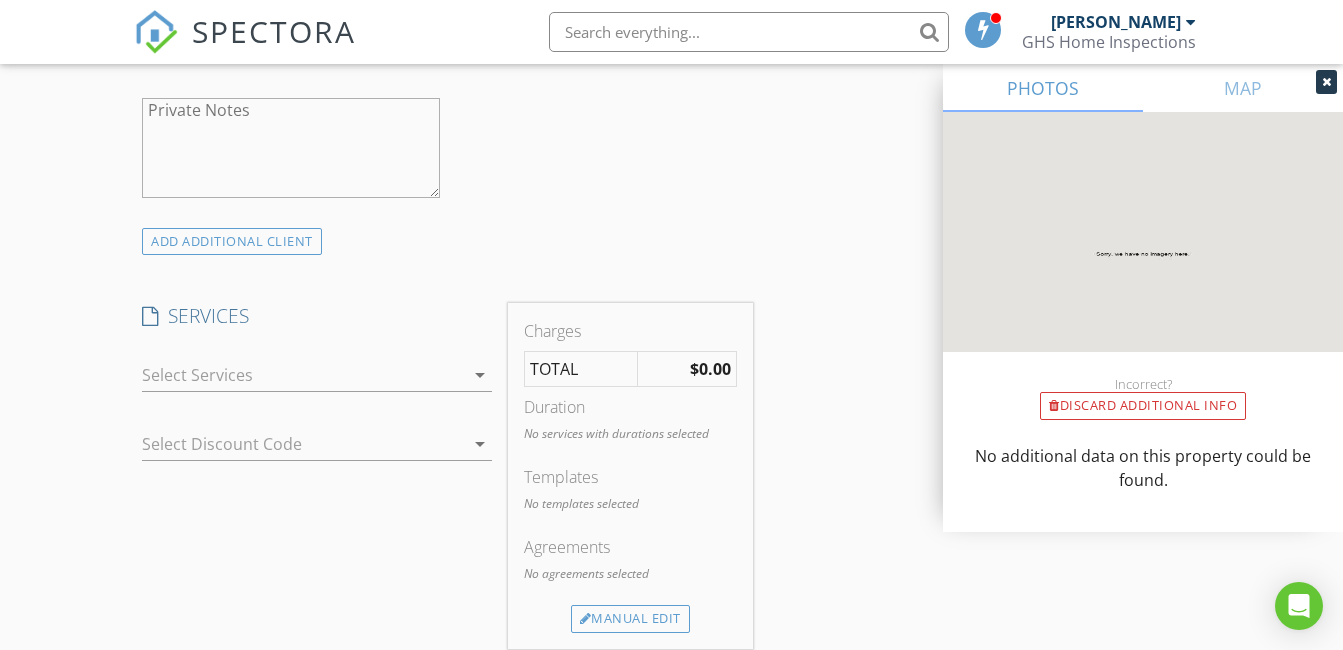 type on "[PHONE_NUMBER]" 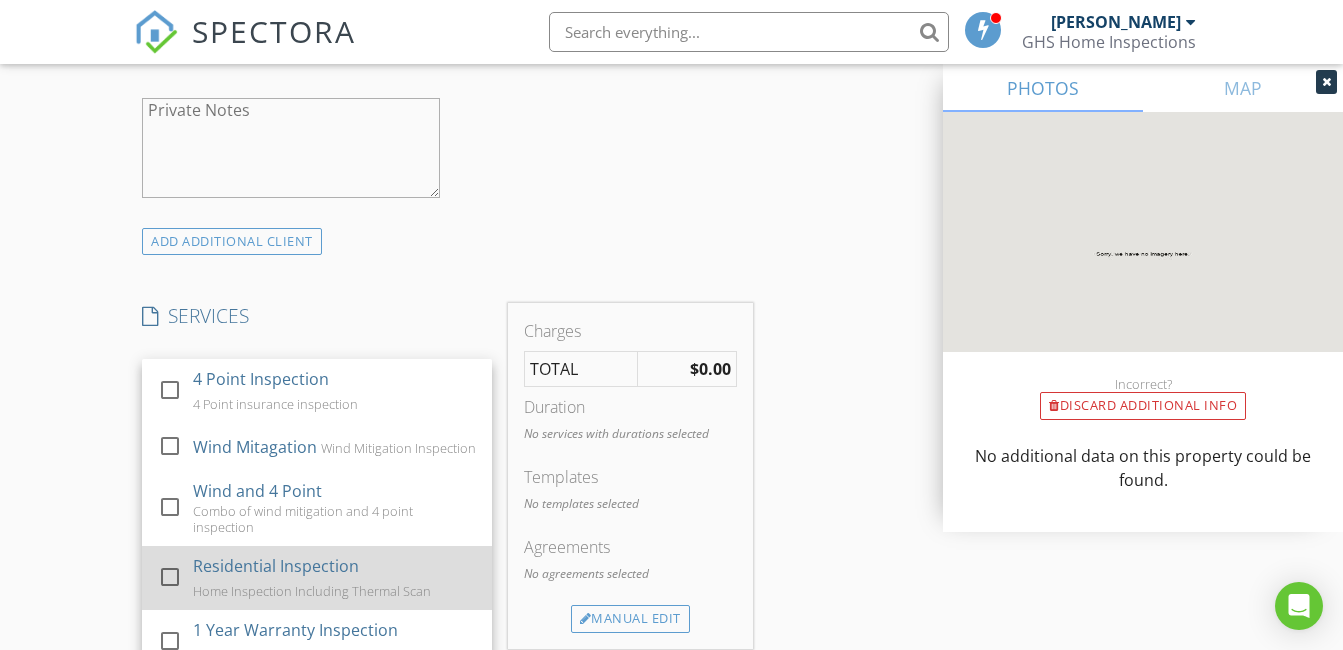 click on "Residential Inspection" at bounding box center (276, 566) 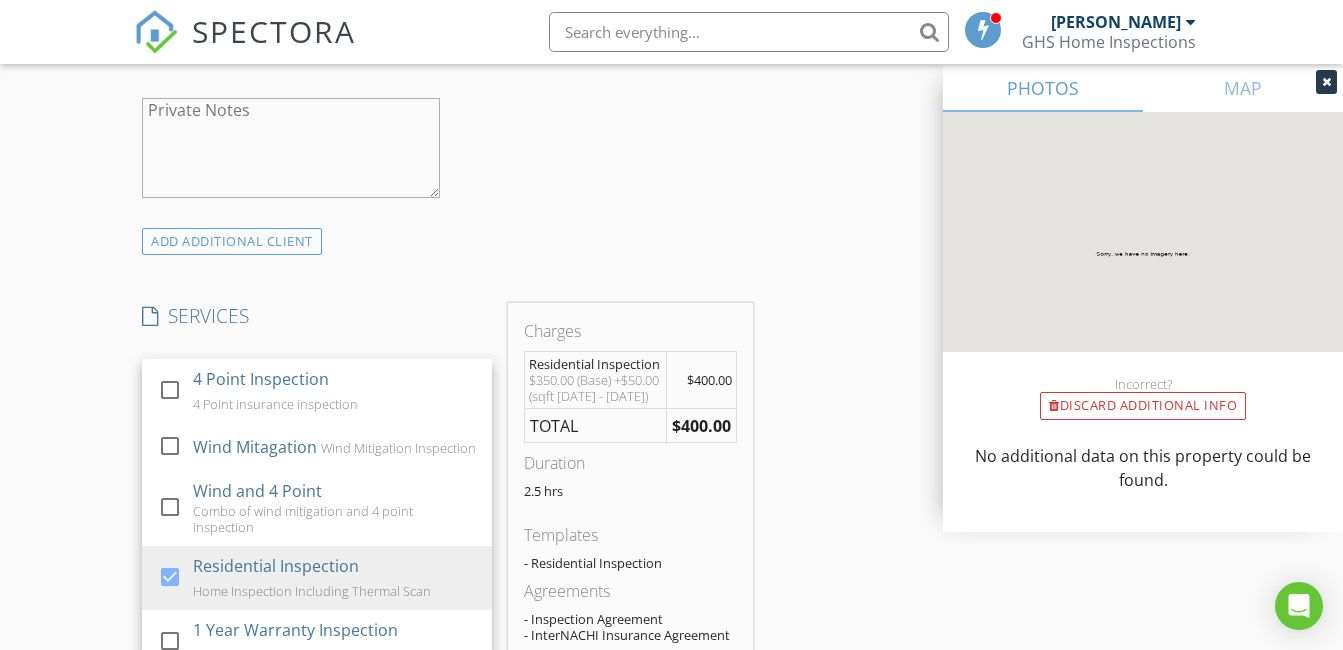 click on "INSPECTOR(S)
check_box   Brian Gill   PRIMARY   Brian Gill arrow_drop_down   check_box_outline_blank Brian Gill specifically requested
Date/Time
07/14/2025 3:00 PM
Location
Address Search       Address 1739 Burrows Ave   Unit   City Lakeland   State FL   Zip 33811   County Polk     Square Feet 1715   Year Built 2025   Foundation Slab arrow_drop_down     Brian Gill     31.5 miles     (an hour)
client
check_box Enable Client CC email for this inspection   Client Search     check_box_outline_blank Client is a Company/Organization     First Name Harry , Danielle   Last Name Guadalupe , Turner   Email harryguad@yahoo.com   CC Email   Phone 863-212-5328           Notes   Private Notes
ADD ADDITIONAL client
SERVICES
check_box_outline_blank   4 Point Inspection     Wind Mitagation" at bounding box center [671, 491] 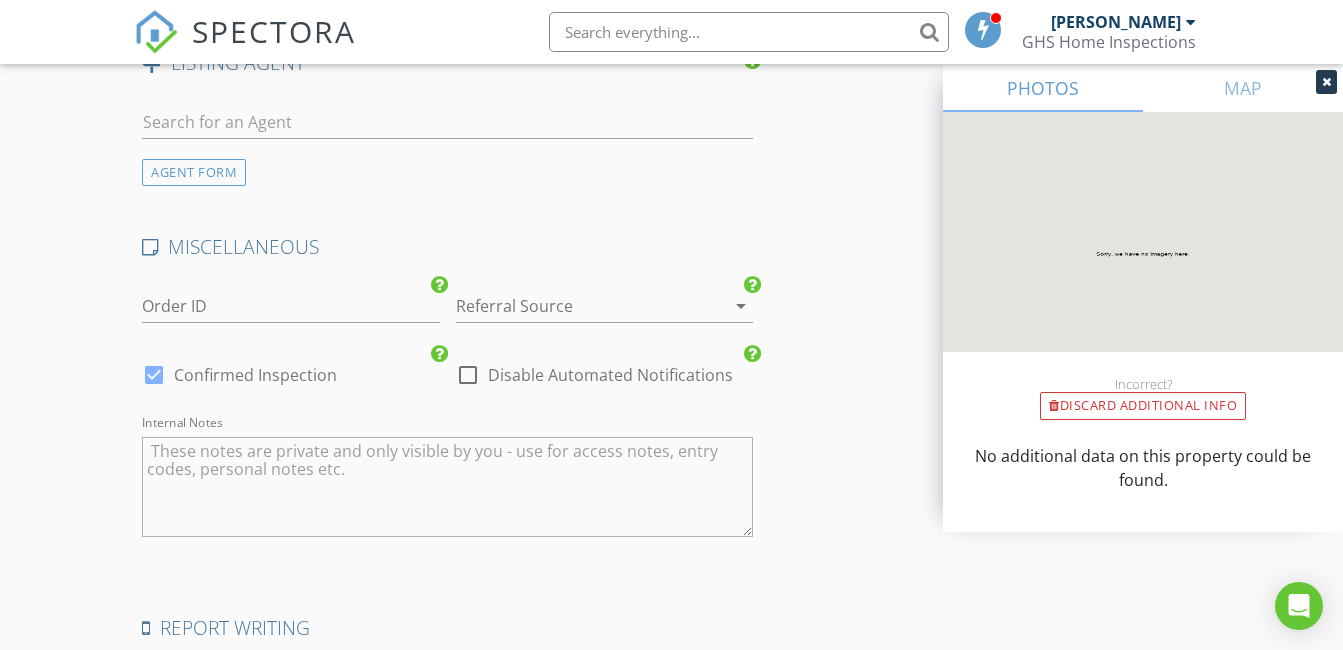 scroll, scrollTop: 2703, scrollLeft: 0, axis: vertical 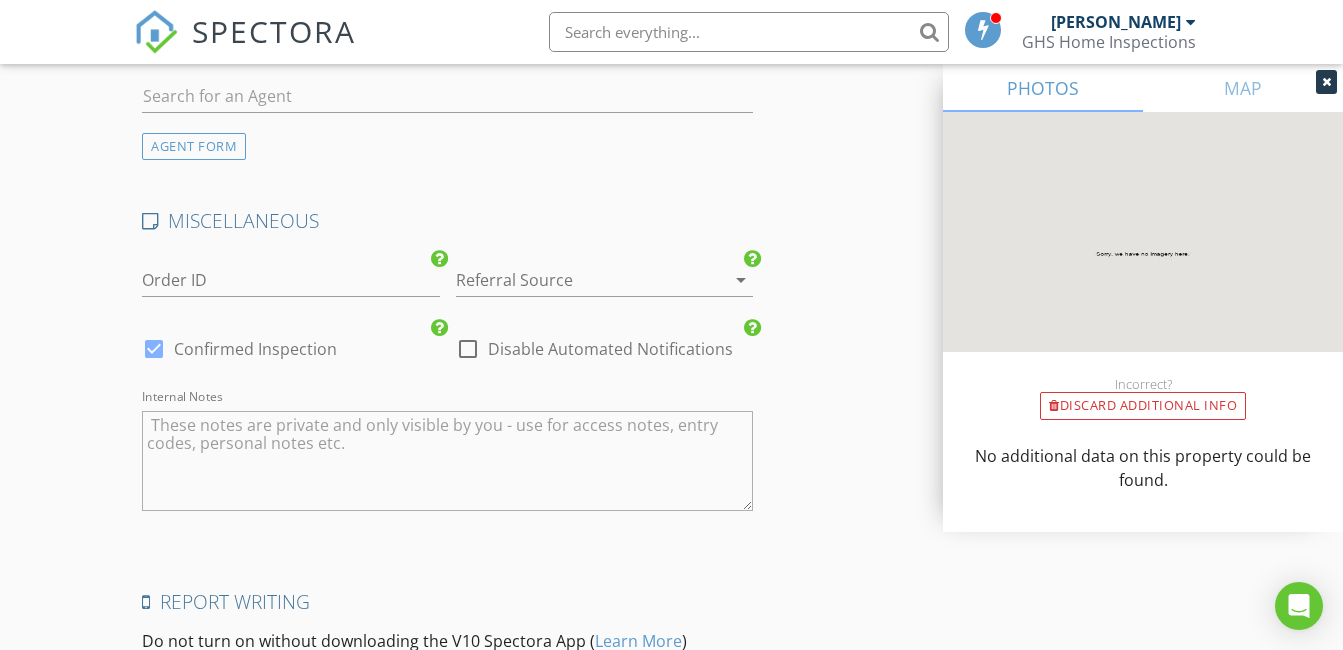 click at bounding box center [576, 280] 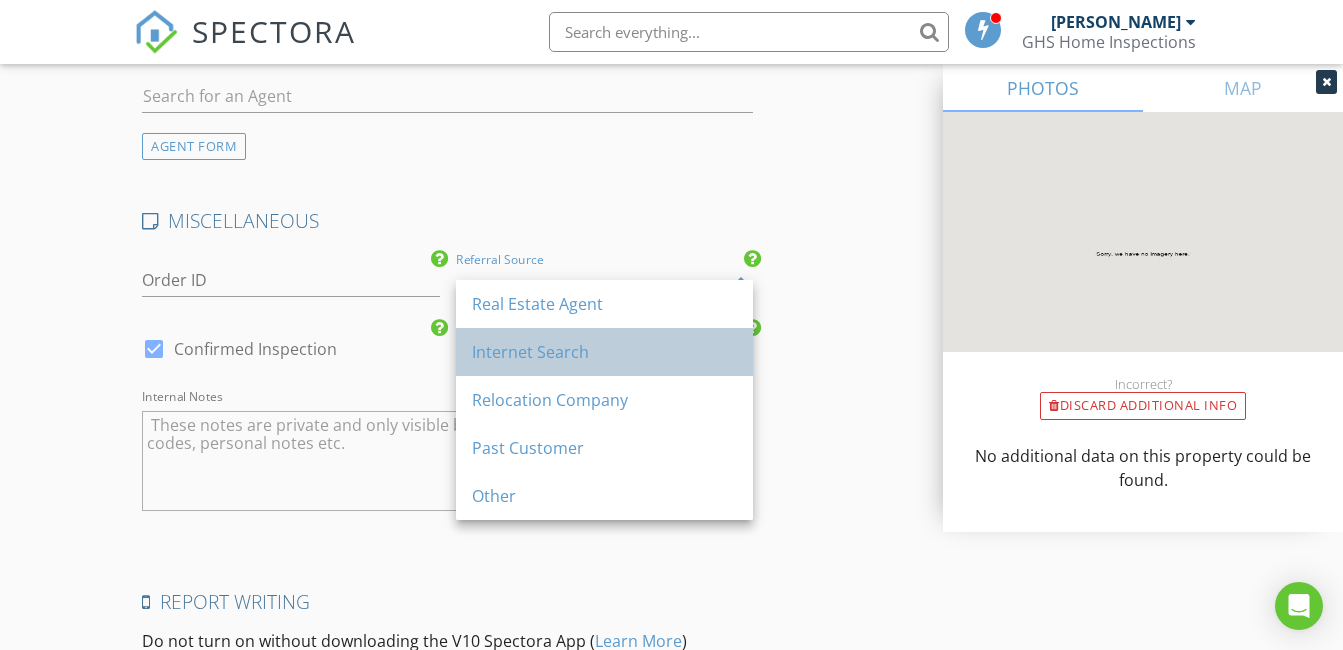 click on "Internet Search" at bounding box center [604, 352] 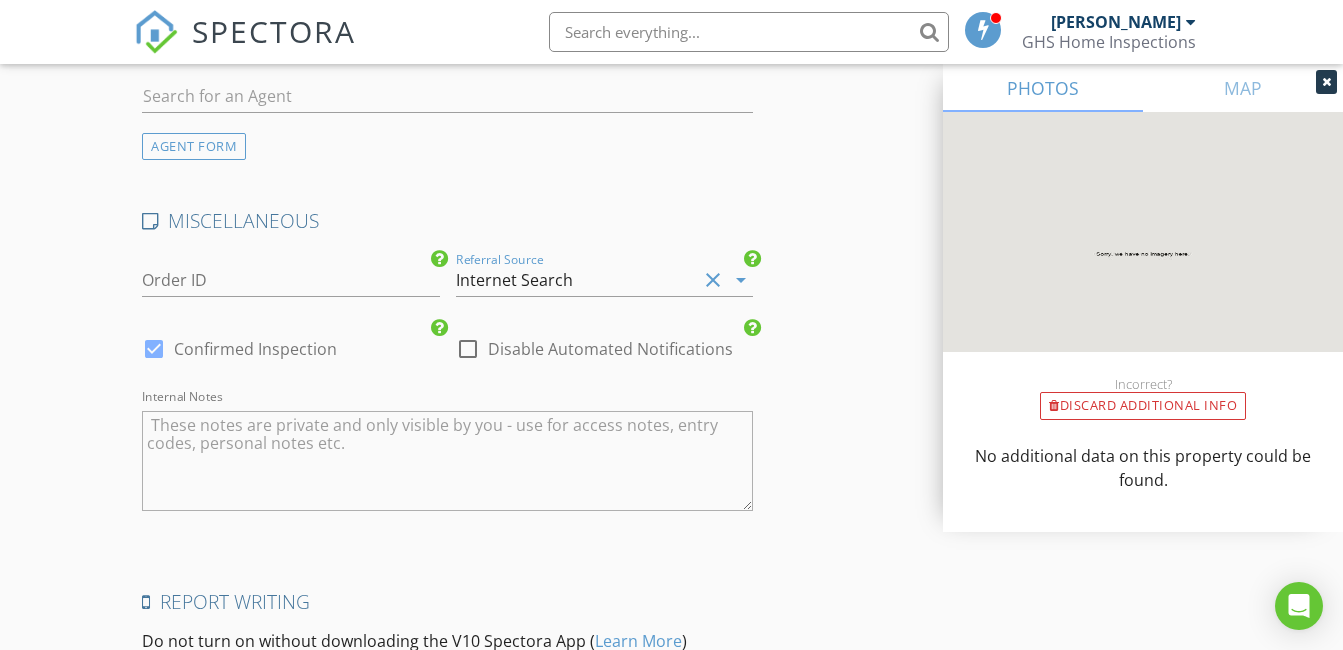 click on "INSPECTOR(S)
check_box   Brian Gill   PRIMARY   Brian Gill arrow_drop_down   check_box_outline_blank Brian Gill specifically requested
Date/Time
07/14/2025 3:00 PM
Location
Address Search       Address 1739 Burrows Ave   Unit   City Lakeland   State FL   Zip 33811   County Polk     Square Feet 1715   Year Built 2025   Foundation Slab arrow_drop_down     Brian Gill     31.5 miles     (an hour)
client
check_box Enable Client CC email for this inspection   Client Search     check_box_outline_blank Client is a Company/Organization     First Name Harry , Danielle   Last Name Guadalupe , Turner   Email harryguad@yahoo.com   CC Email   Phone 863-212-5328           Notes   Private Notes
ADD ADDITIONAL client
SERVICES
check_box_outline_blank   4 Point Inspection     Wind Mitagation" at bounding box center (671, -809) 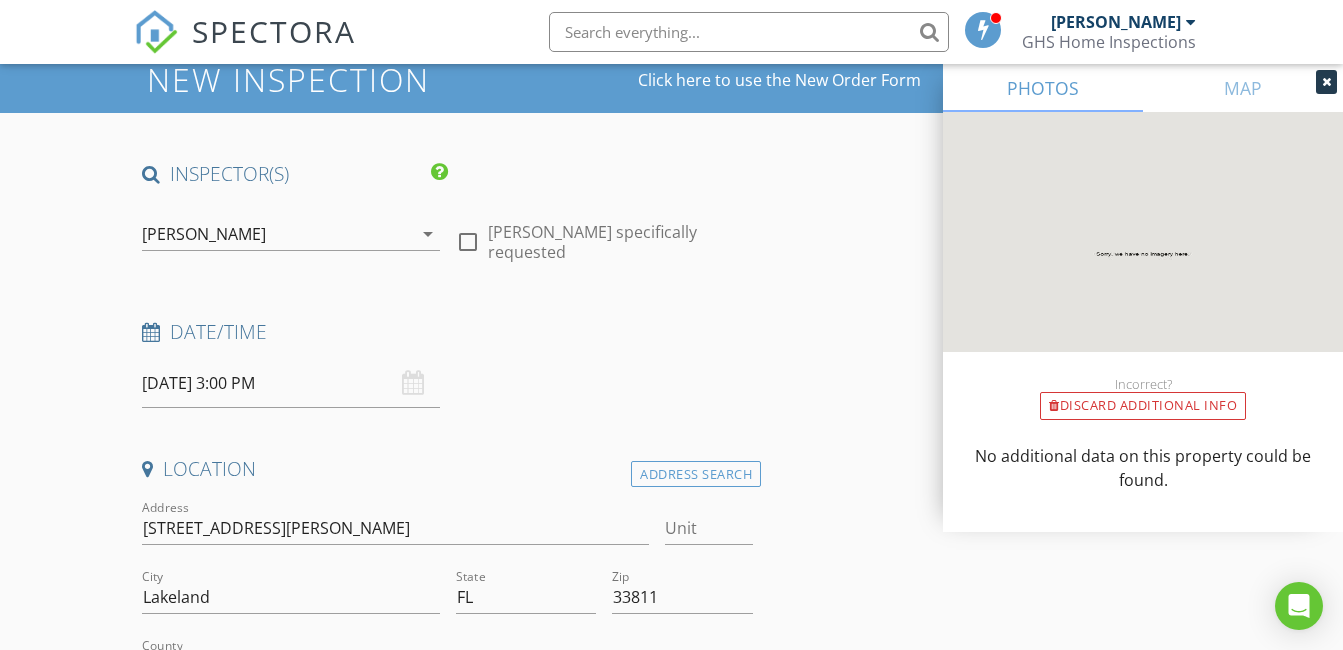 scroll, scrollTop: 0, scrollLeft: 0, axis: both 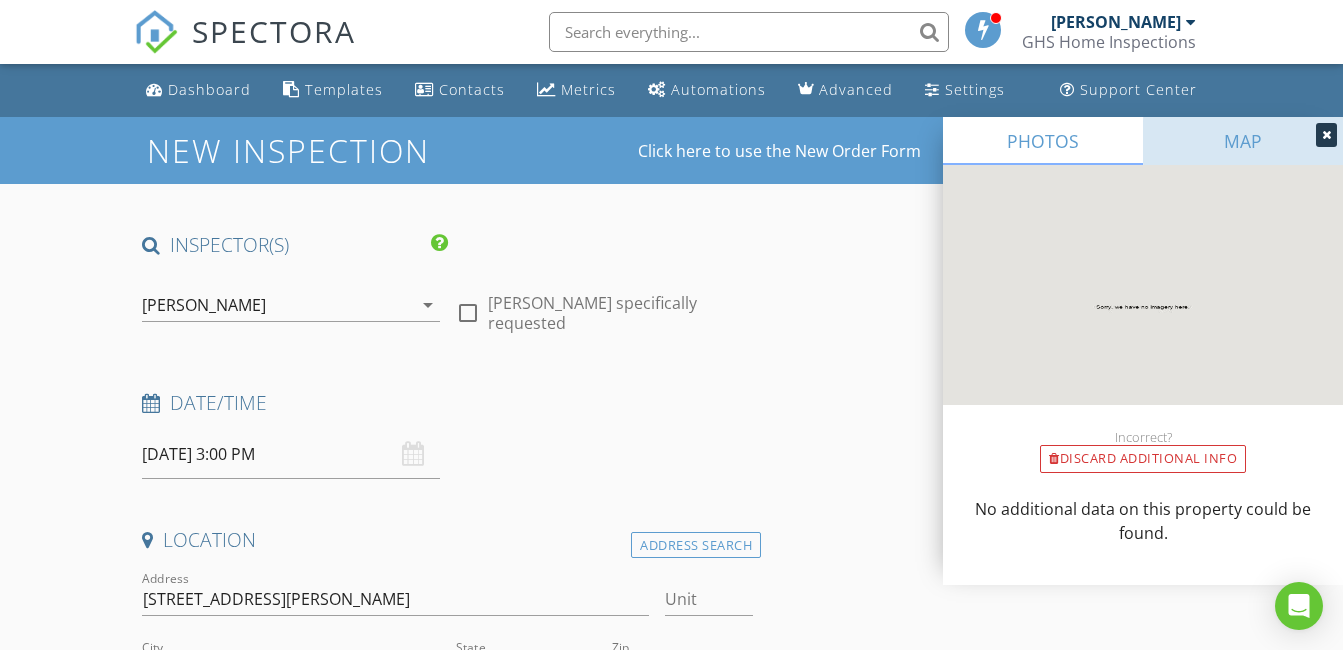 click on "MAP" at bounding box center (1243, 141) 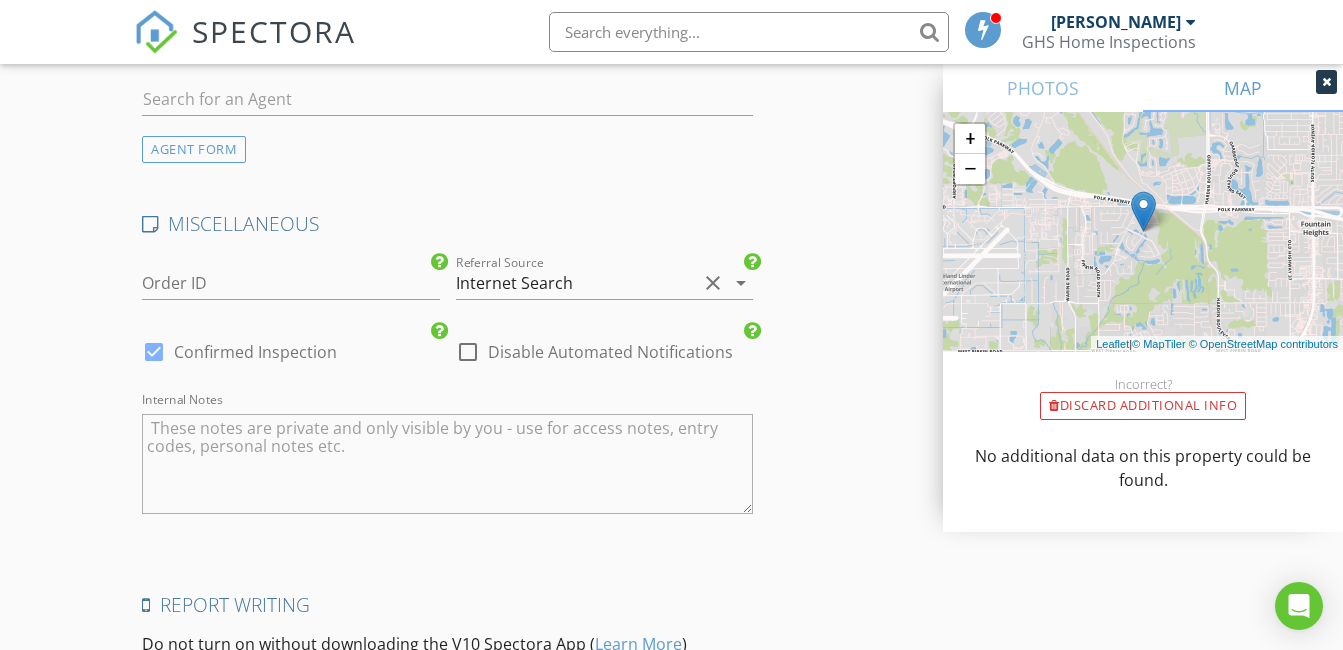 scroll, scrollTop: 2971, scrollLeft: 0, axis: vertical 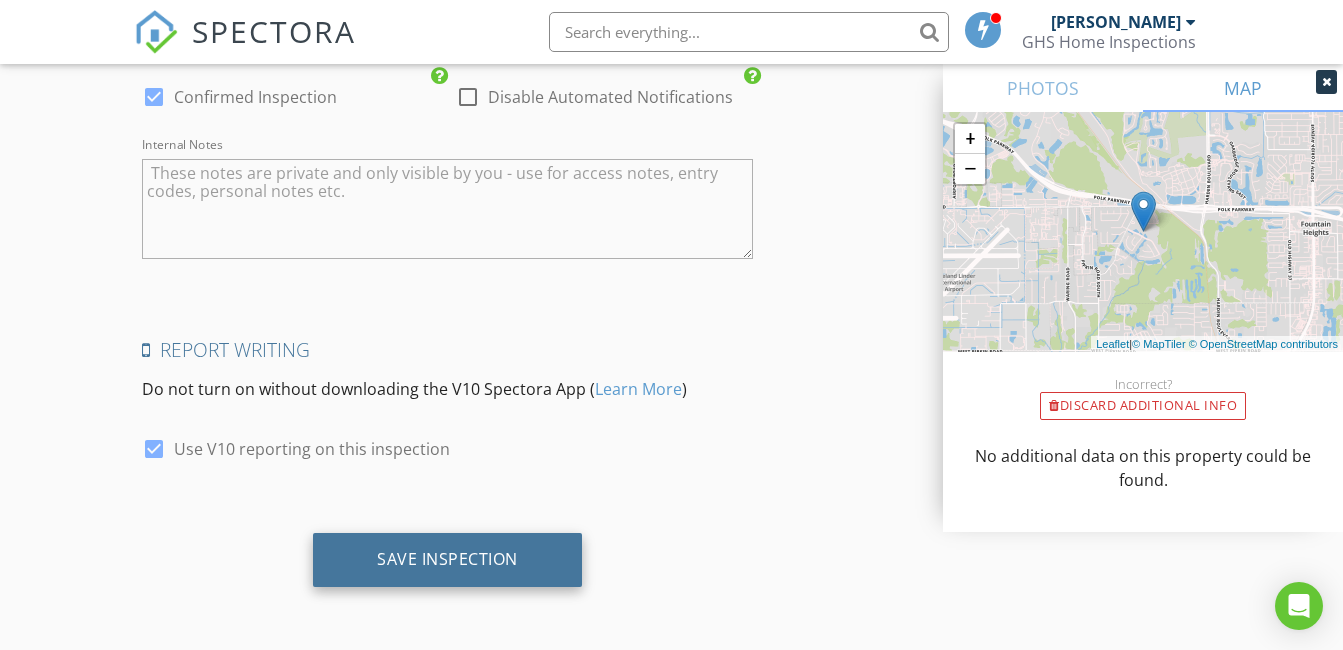 click on "Save Inspection" at bounding box center (447, 559) 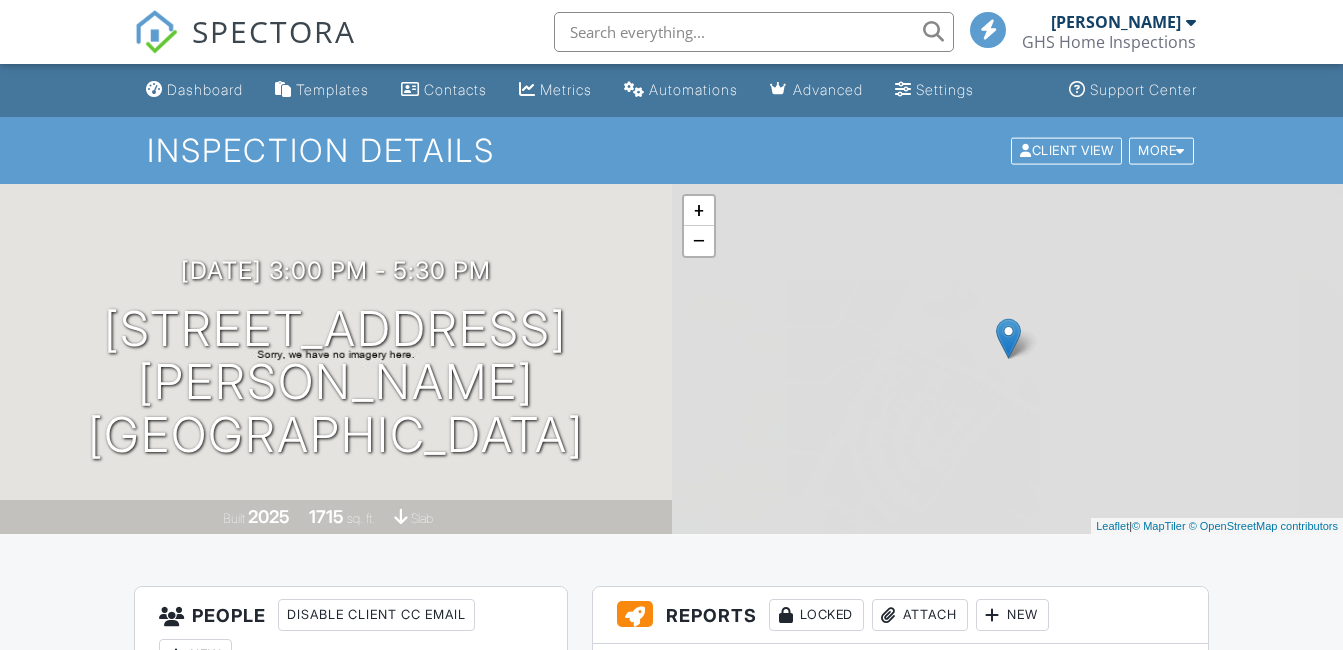 scroll, scrollTop: 0, scrollLeft: 0, axis: both 